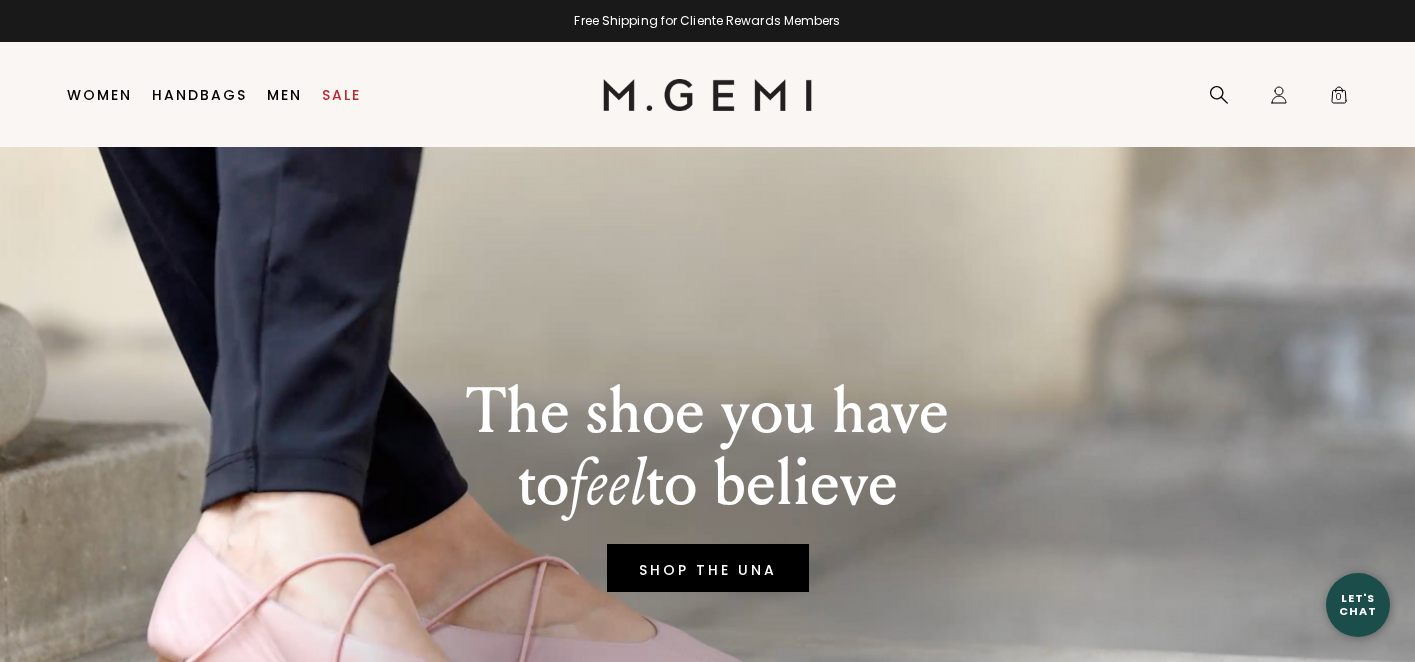 scroll, scrollTop: 0, scrollLeft: 0, axis: both 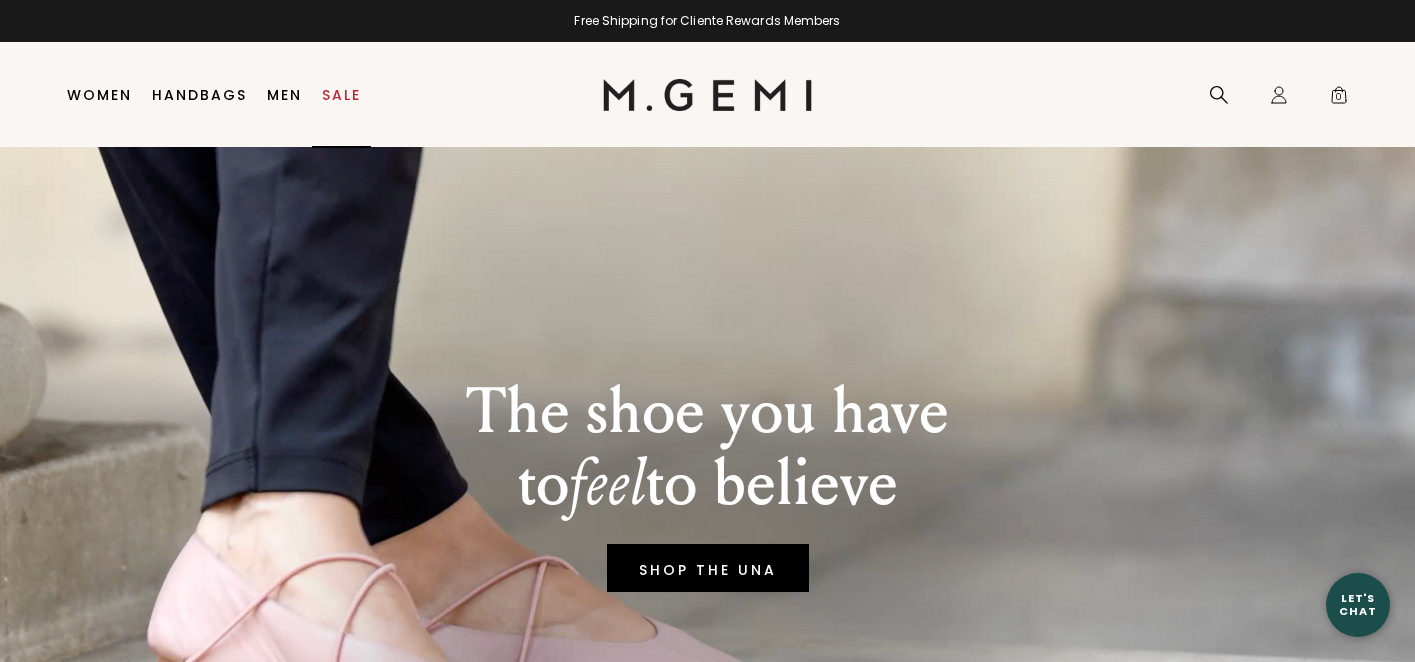 click on "Sale" at bounding box center [341, 95] 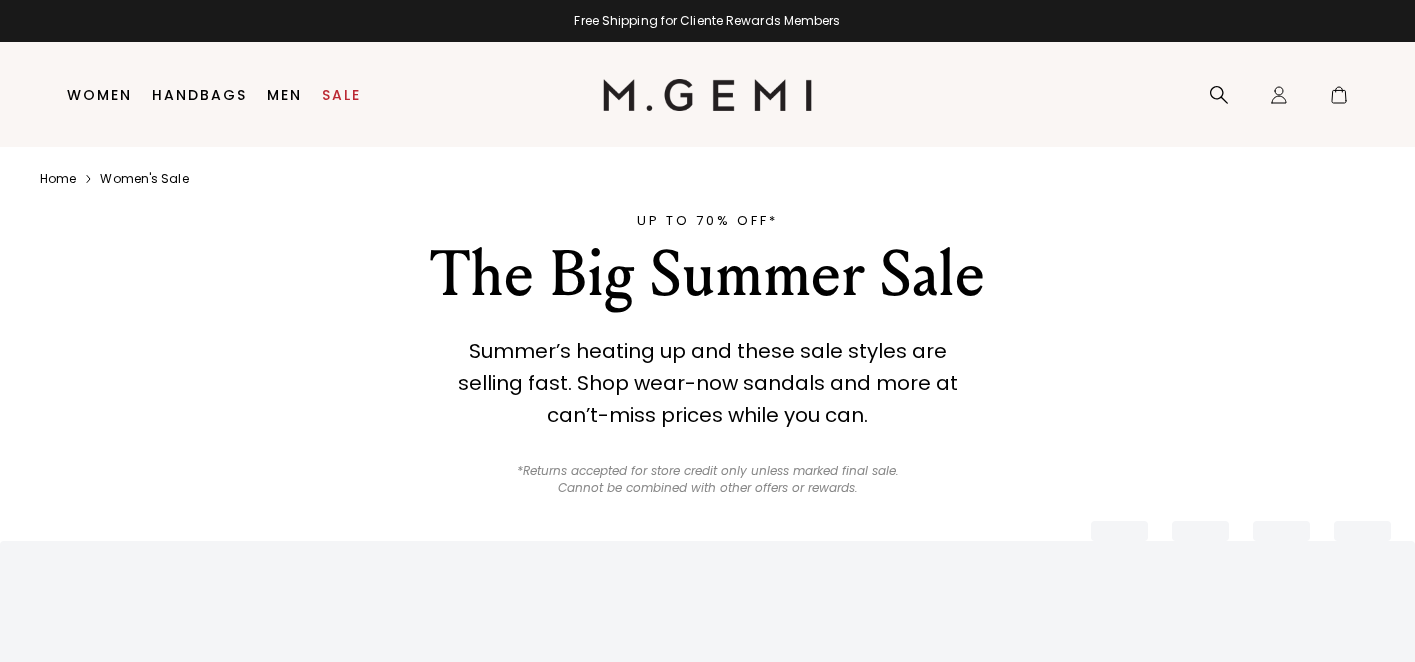 scroll, scrollTop: 0, scrollLeft: 0, axis: both 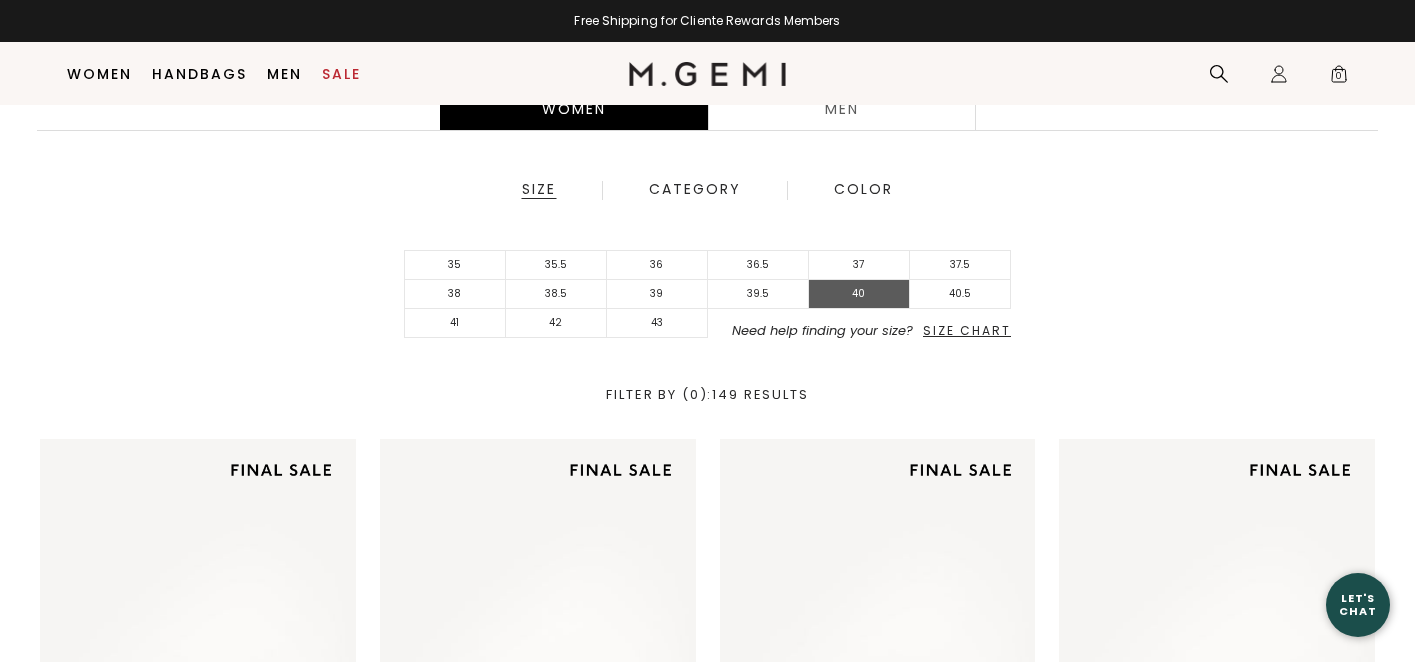 click on "40" at bounding box center [859, 294] 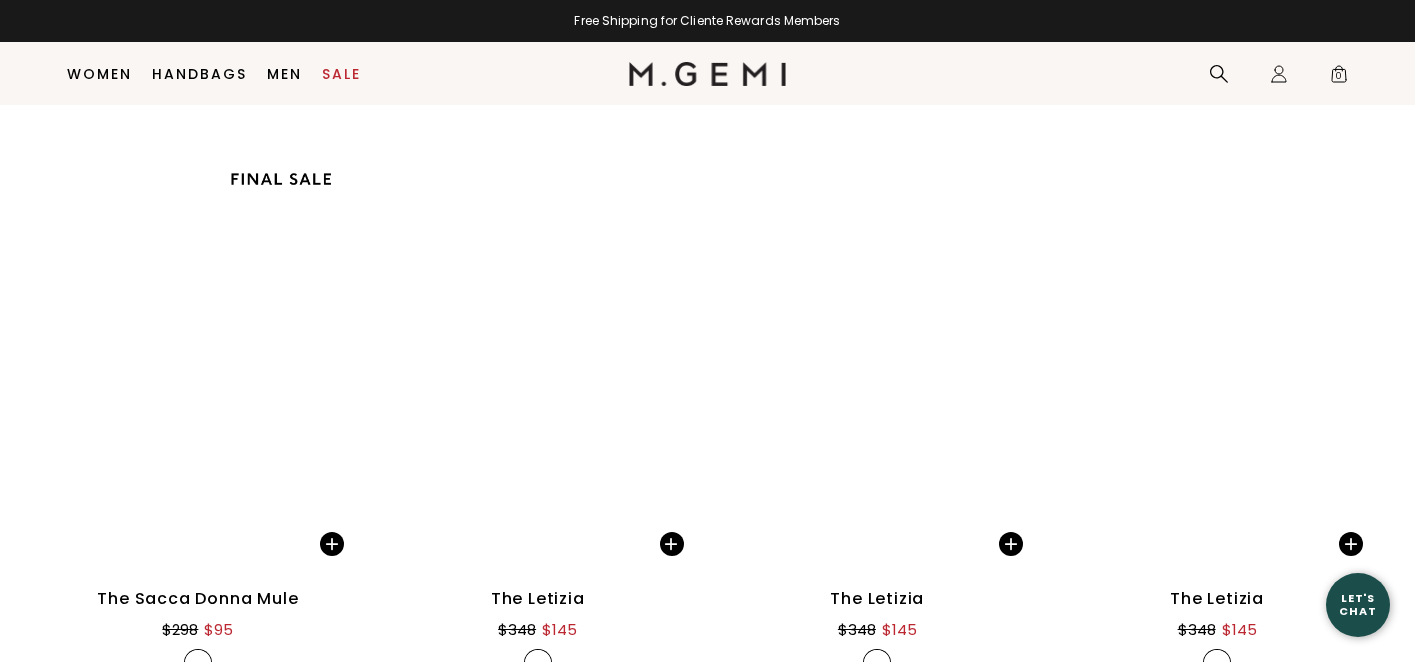 scroll, scrollTop: 6190, scrollLeft: 0, axis: vertical 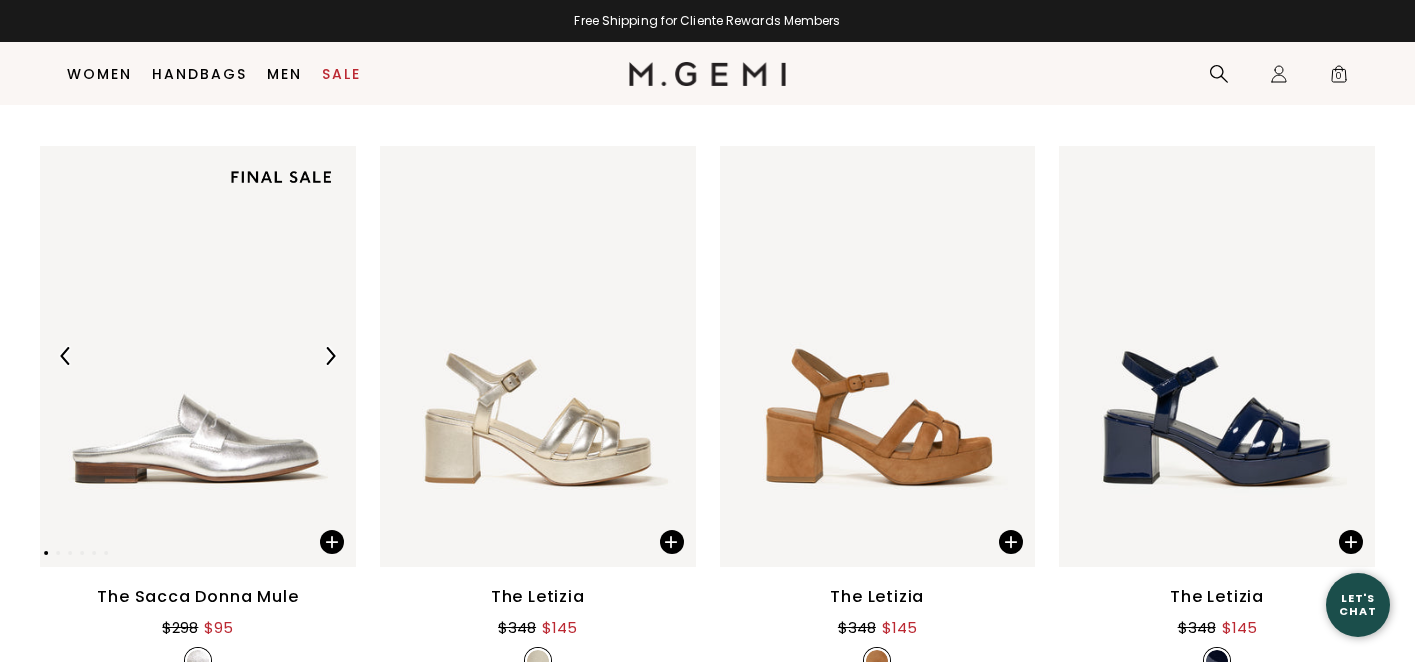 click at bounding box center (198, 356) 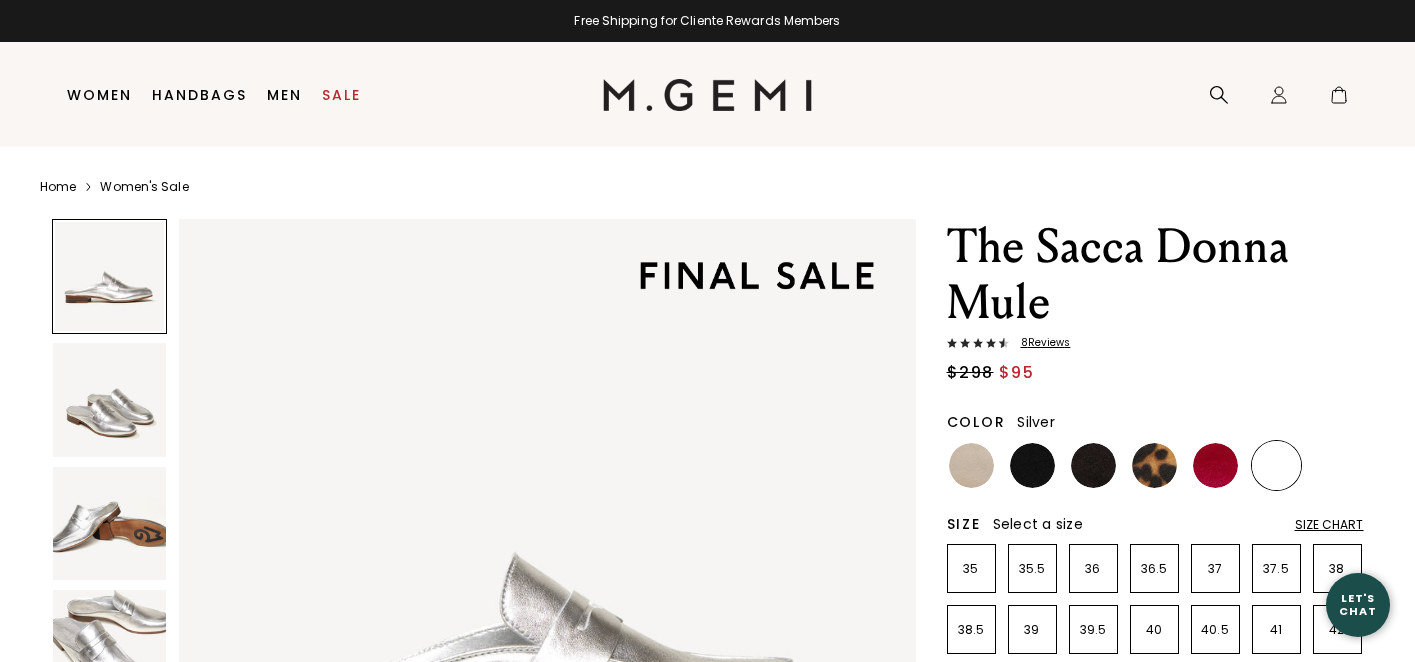 scroll, scrollTop: 0, scrollLeft: 0, axis: both 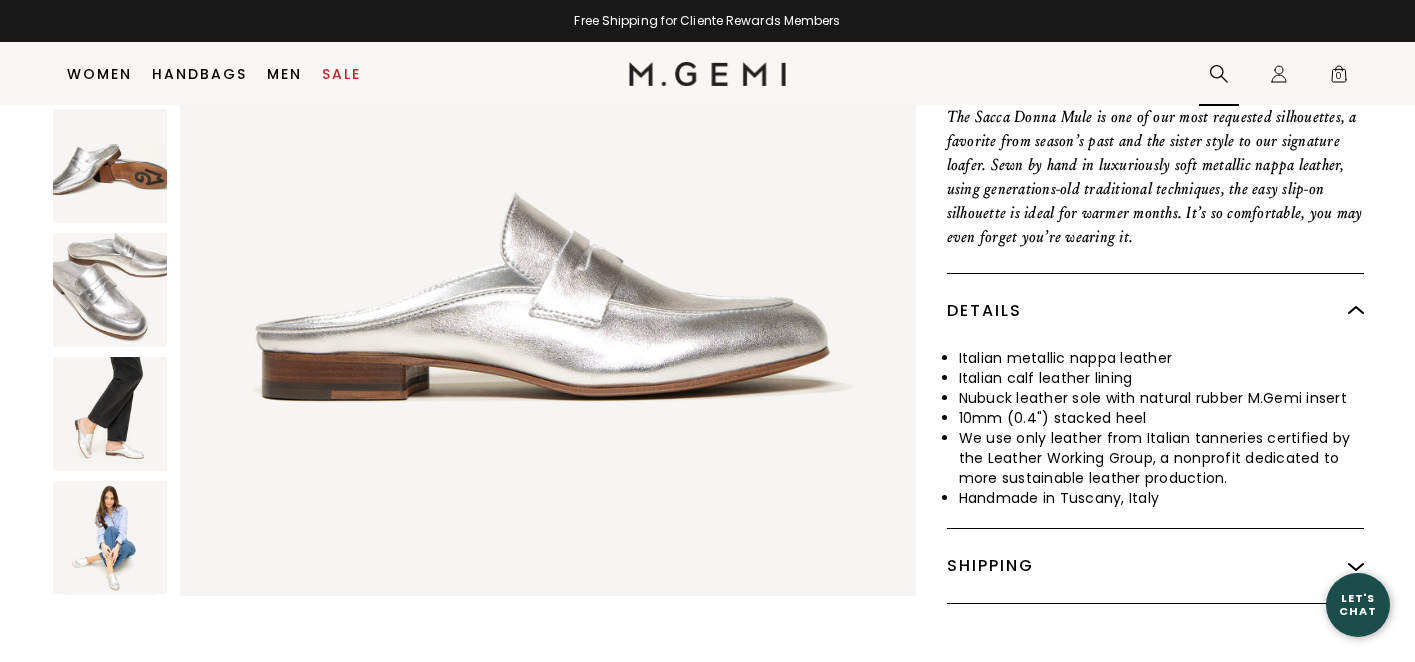 click 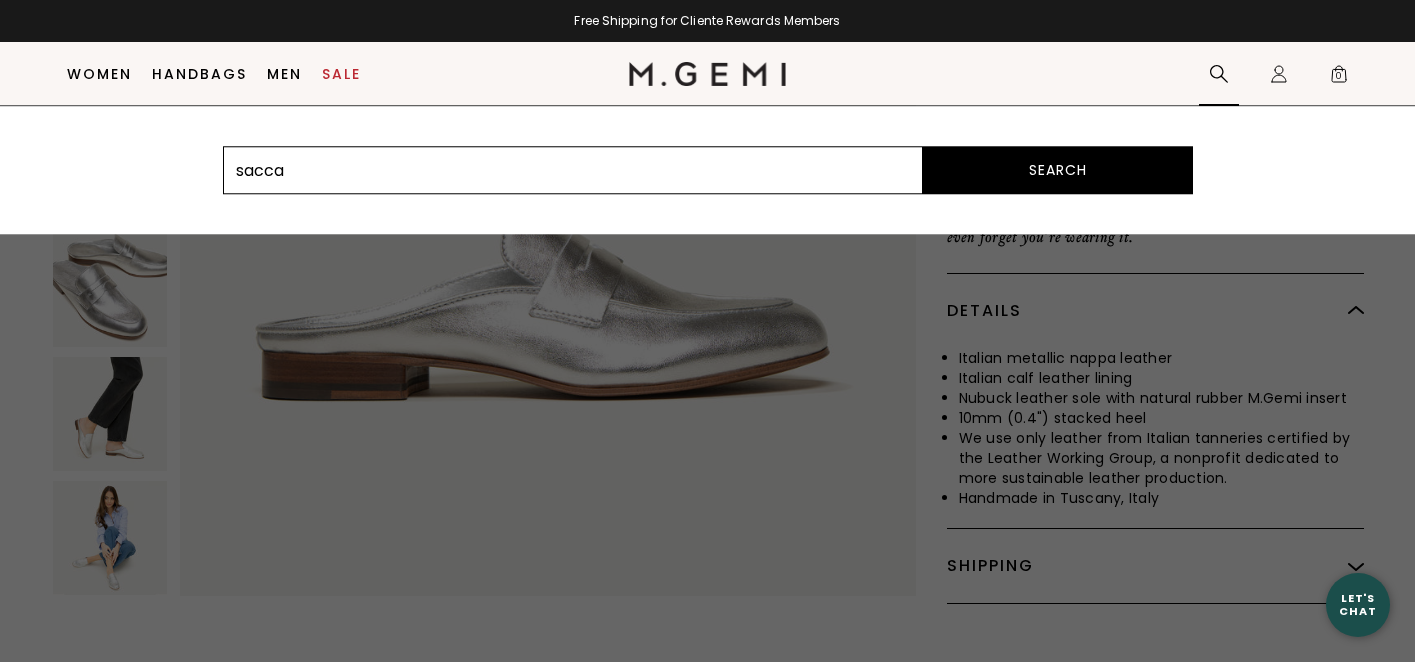 type on "sacca donna" 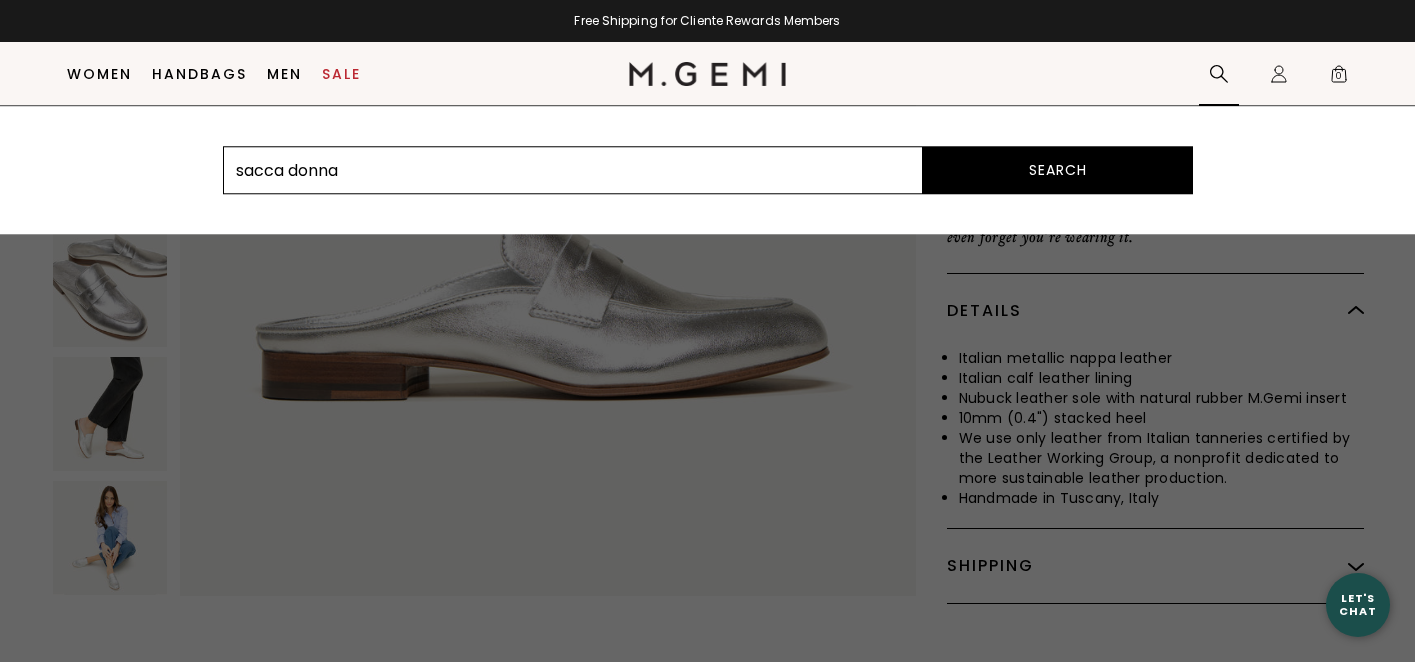 click on "Search" at bounding box center (1058, 170) 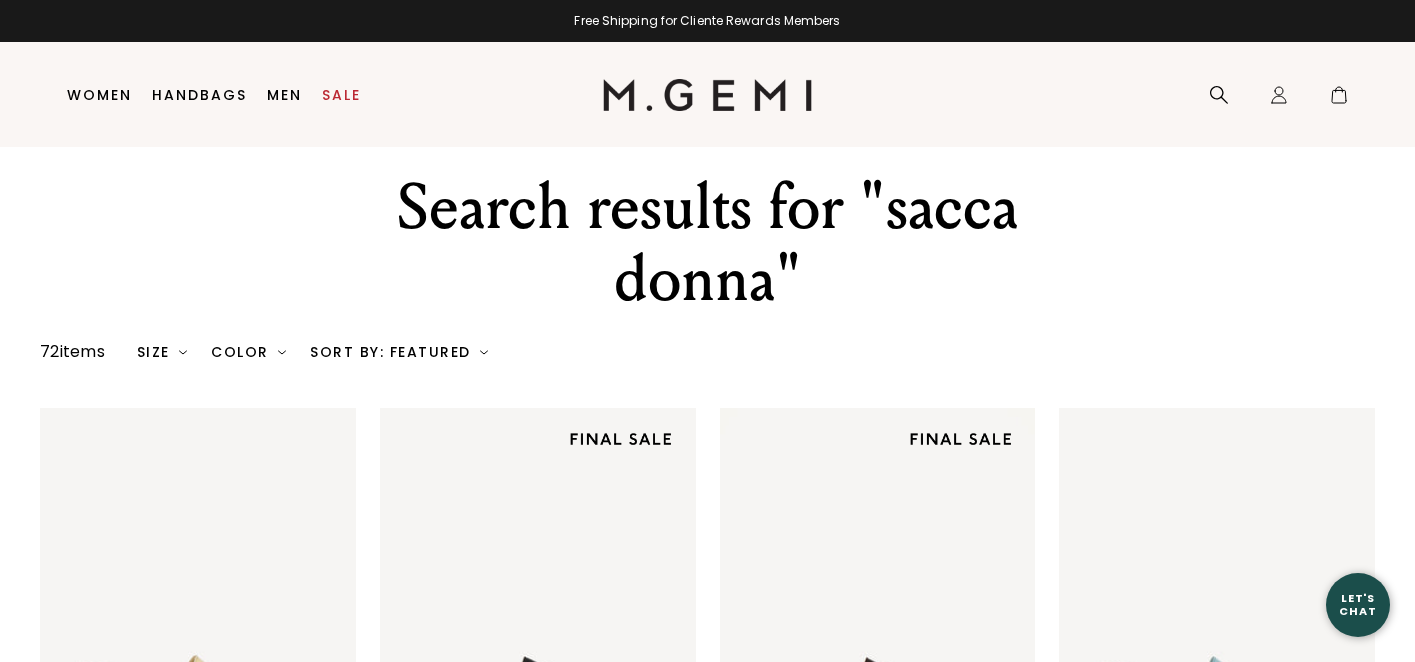 scroll, scrollTop: 0, scrollLeft: 0, axis: both 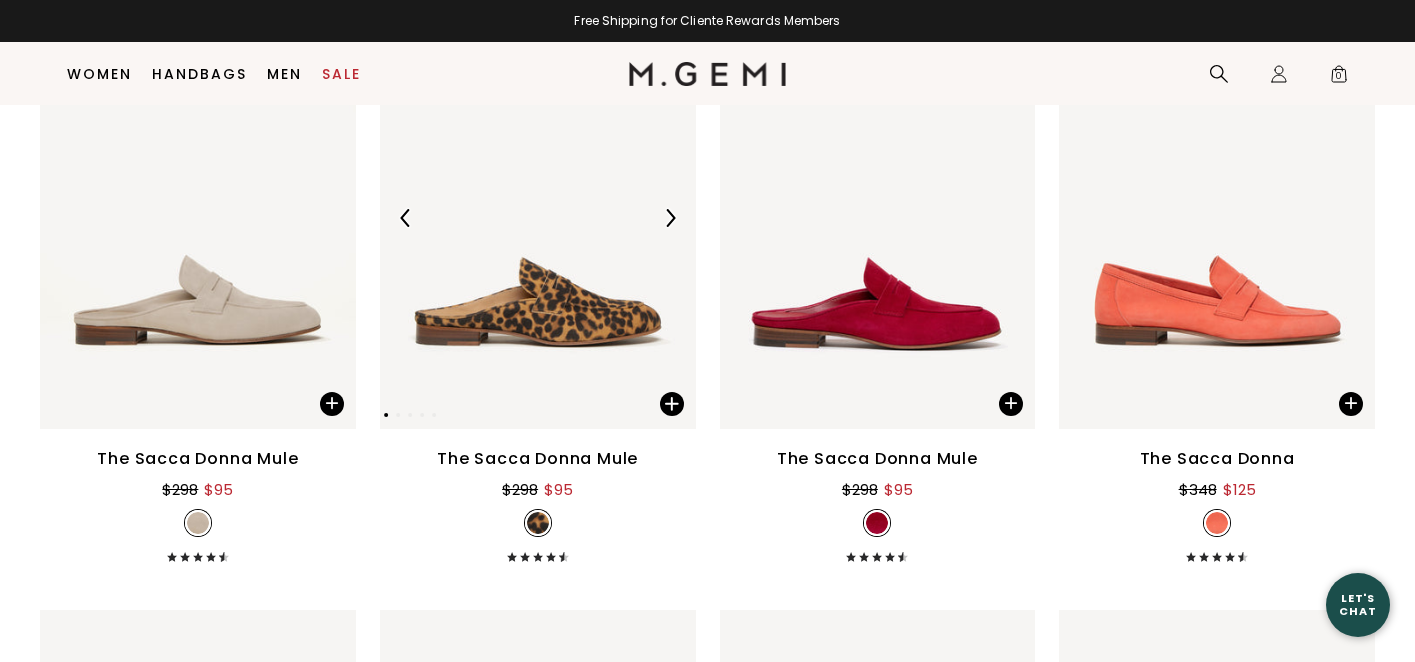 click at bounding box center [538, 217] 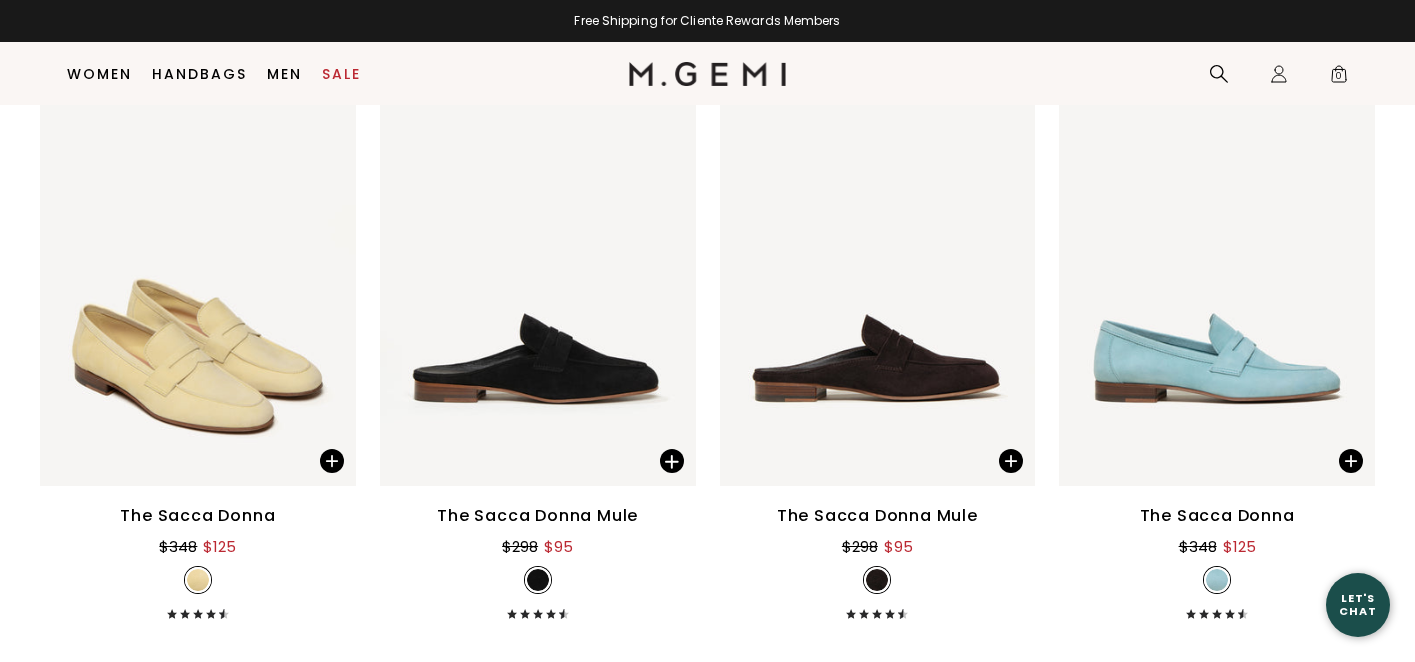 scroll, scrollTop: 305, scrollLeft: 0, axis: vertical 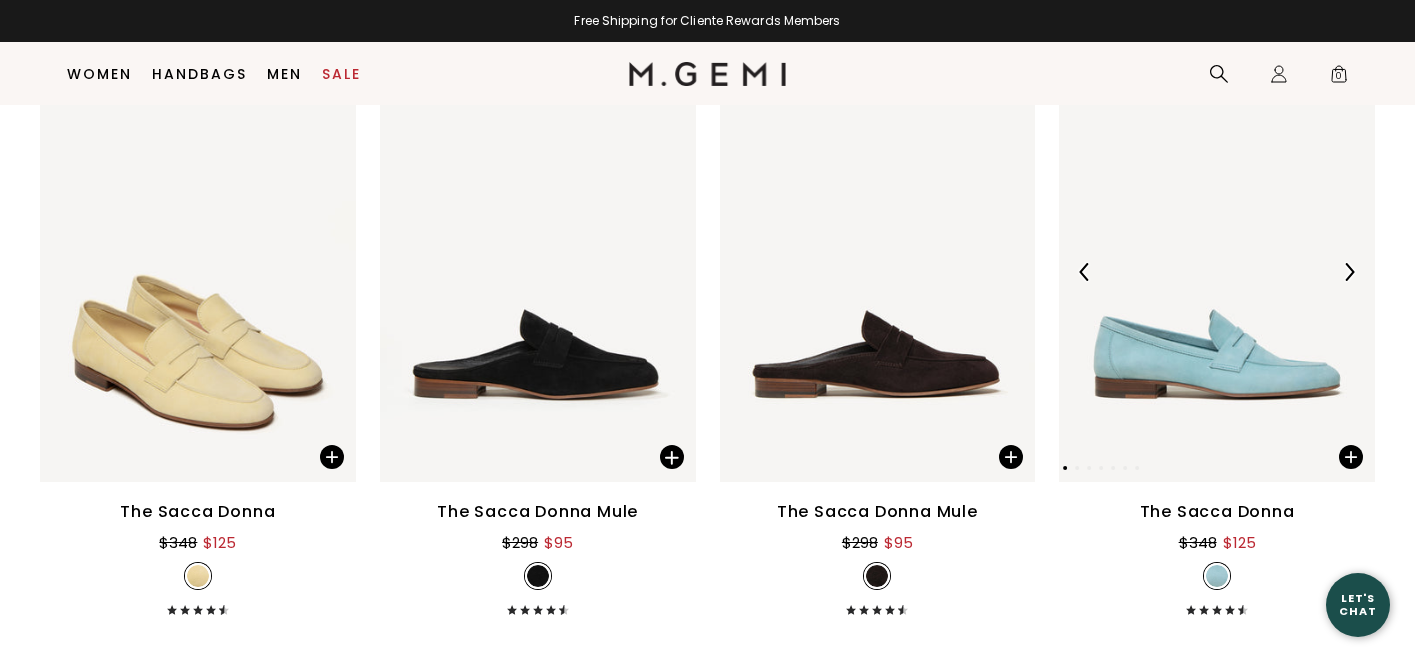 click at bounding box center (1217, 271) 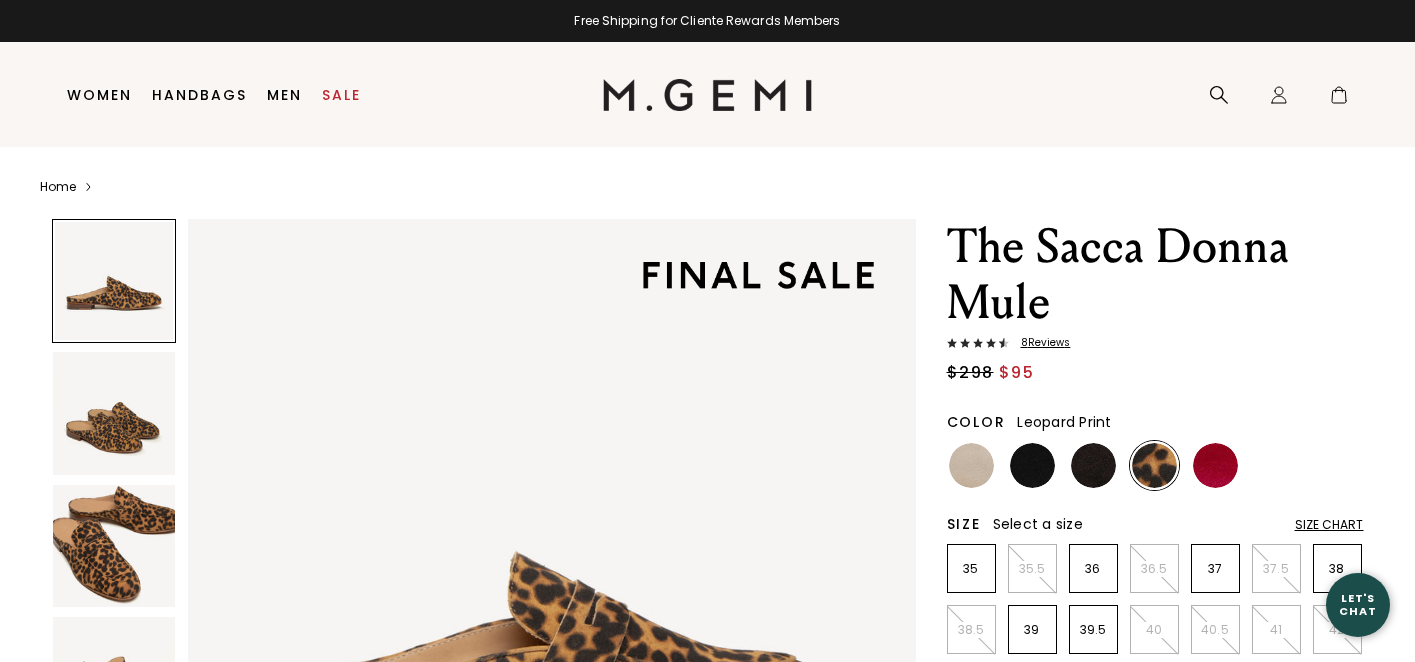 scroll, scrollTop: 0, scrollLeft: 0, axis: both 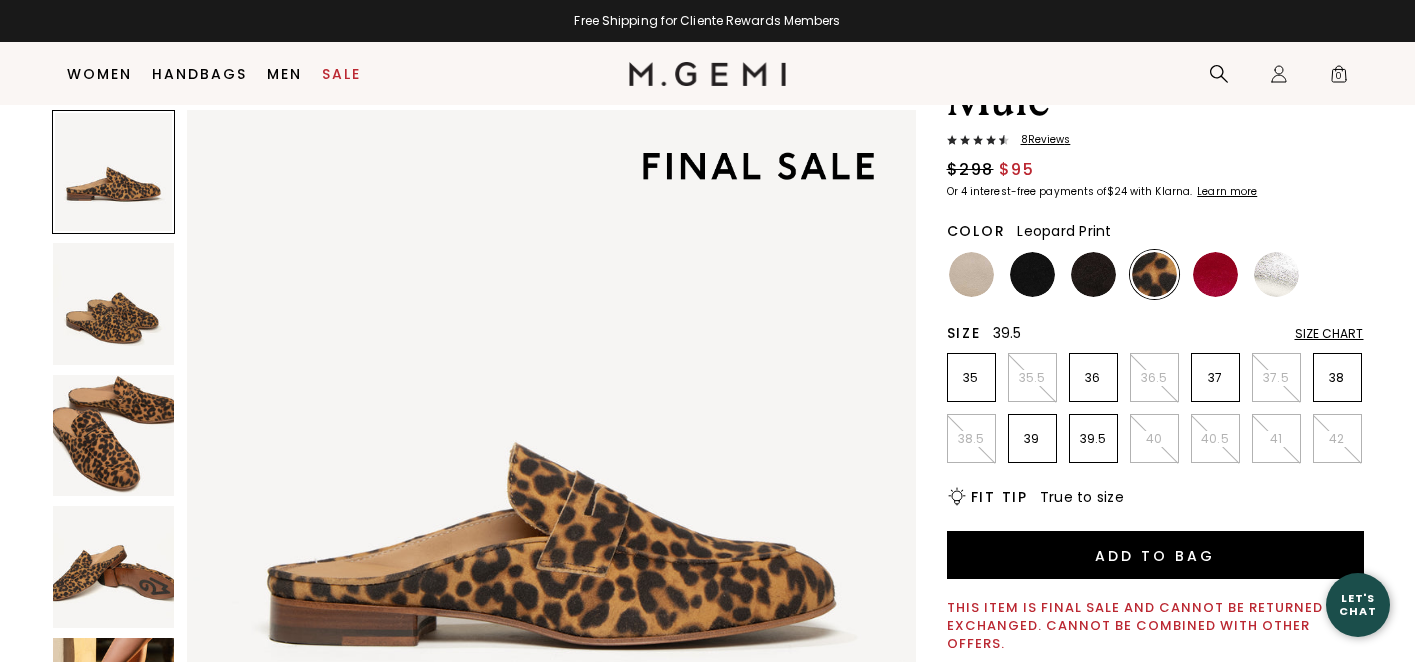 click on "39.5" at bounding box center (1093, 439) 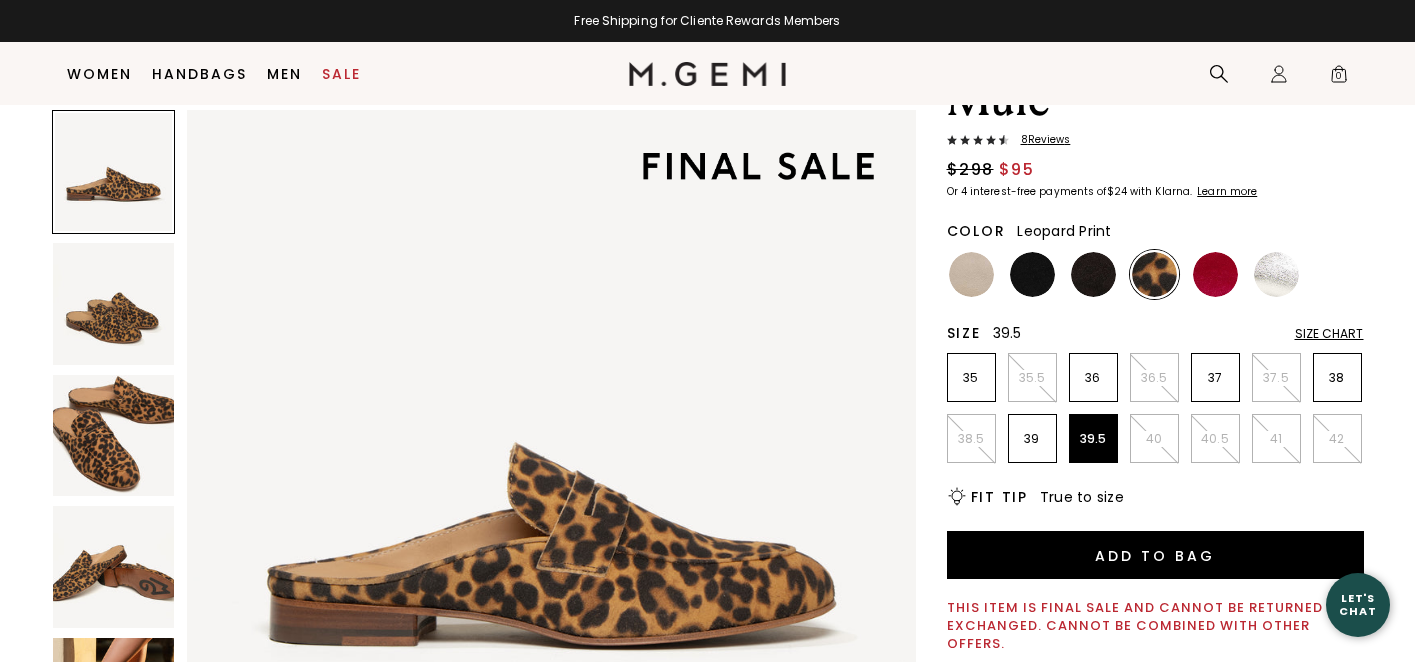 scroll, scrollTop: 0, scrollLeft: 0, axis: both 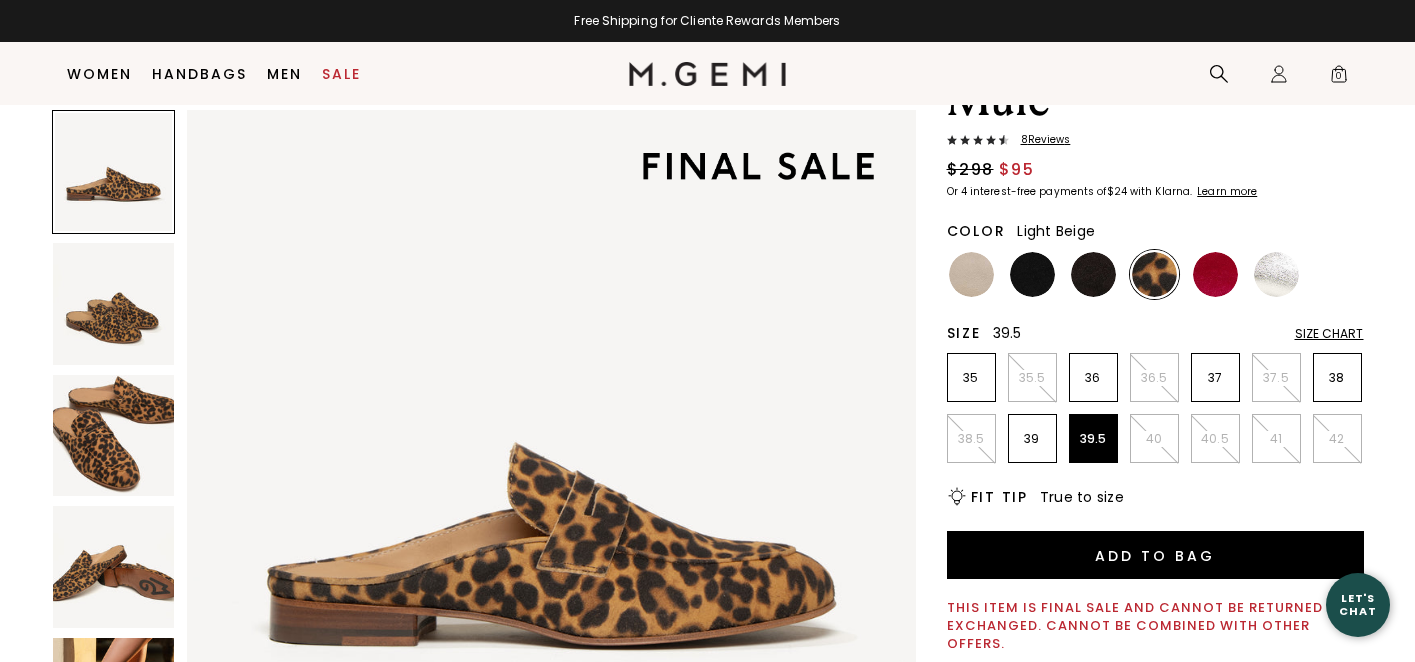 click at bounding box center [971, 274] 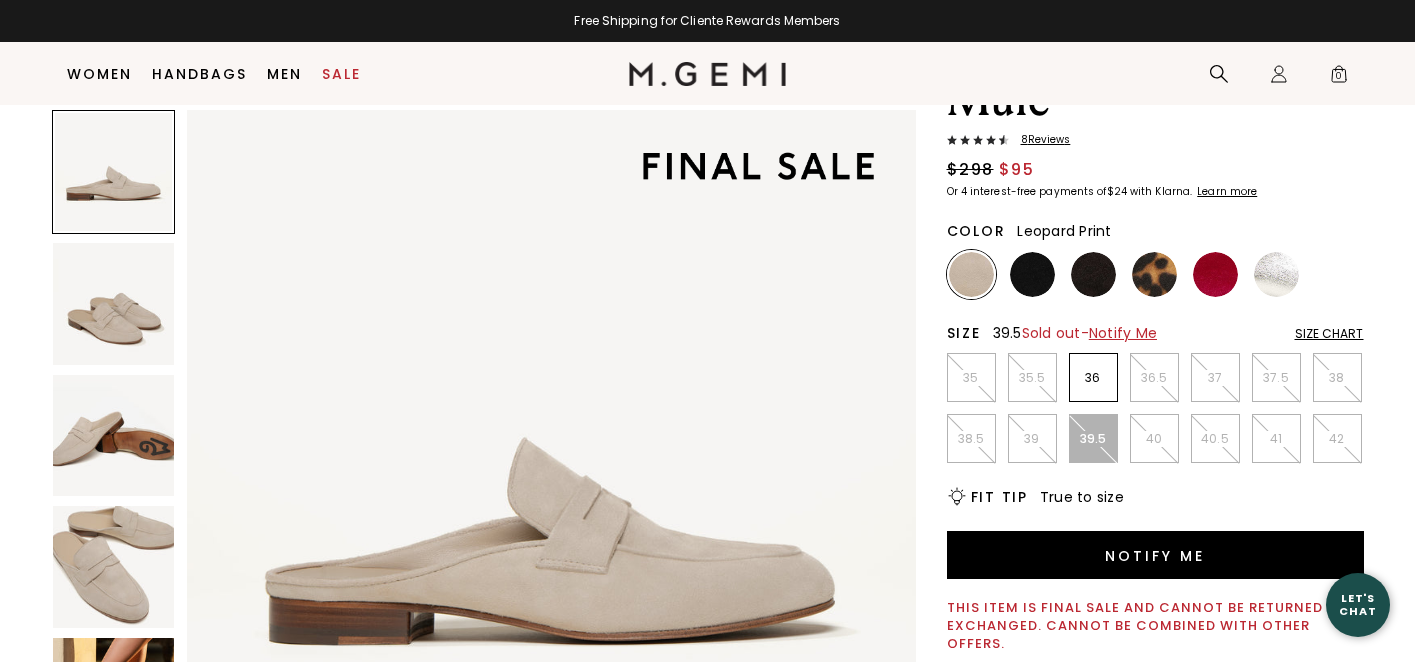 click at bounding box center [1154, 274] 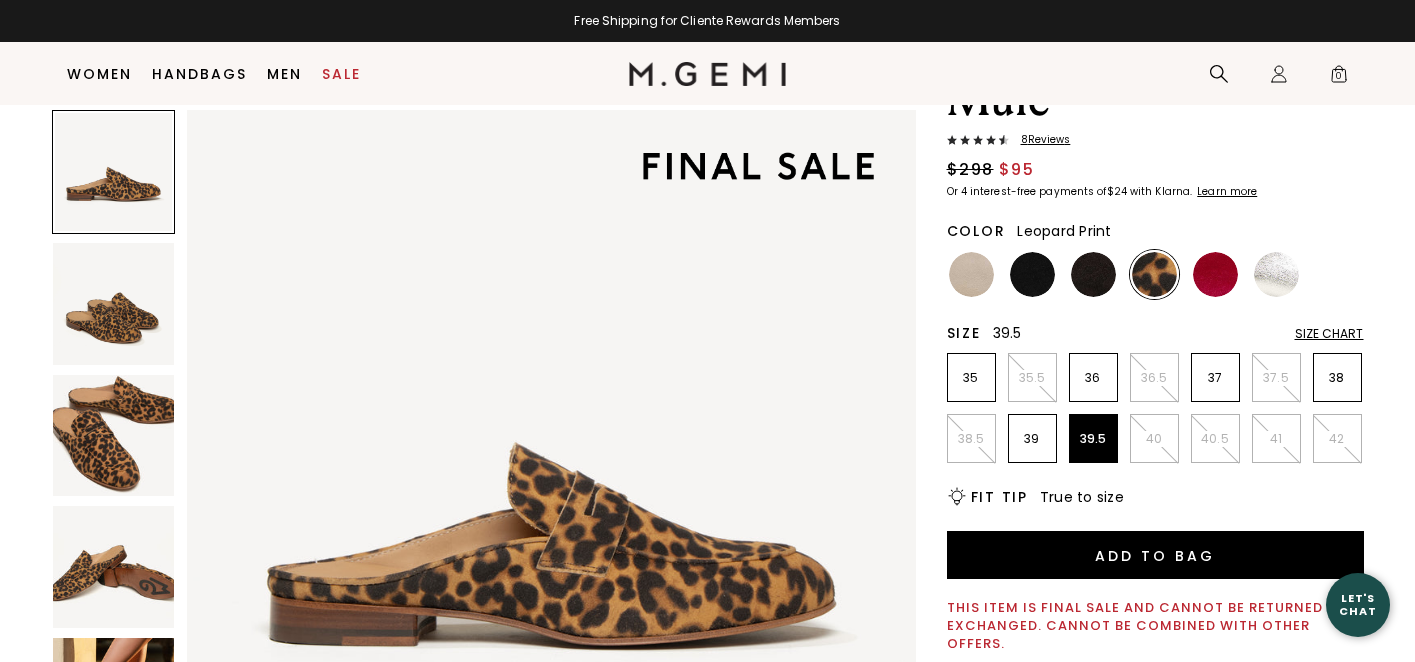 click at bounding box center [551, 474] 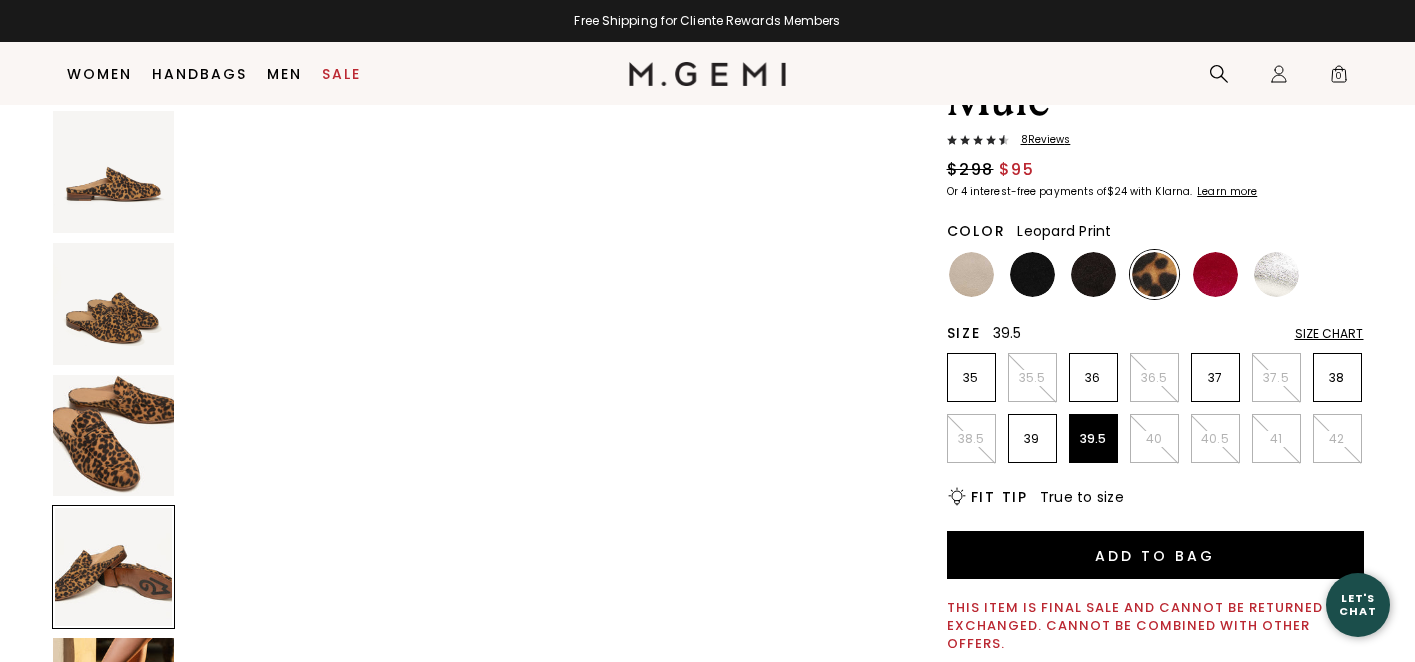 scroll, scrollTop: 3013, scrollLeft: 0, axis: vertical 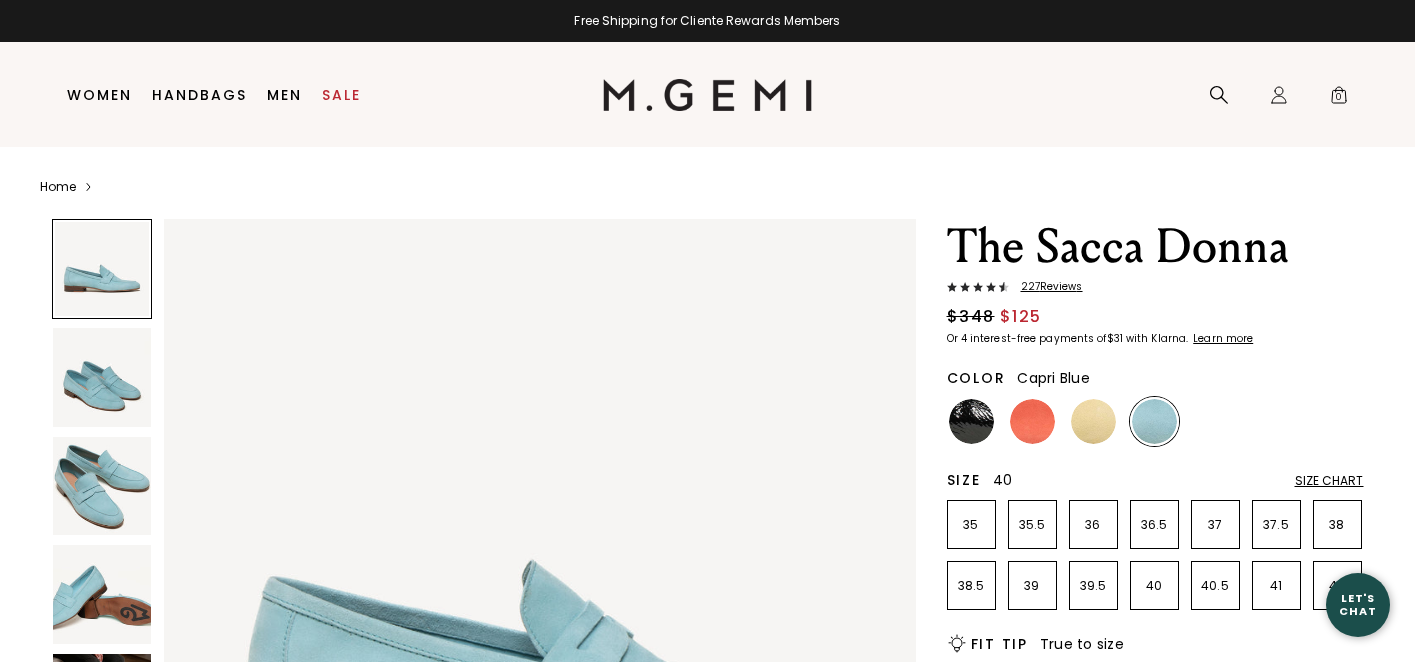 click on "40" at bounding box center (1154, 585) 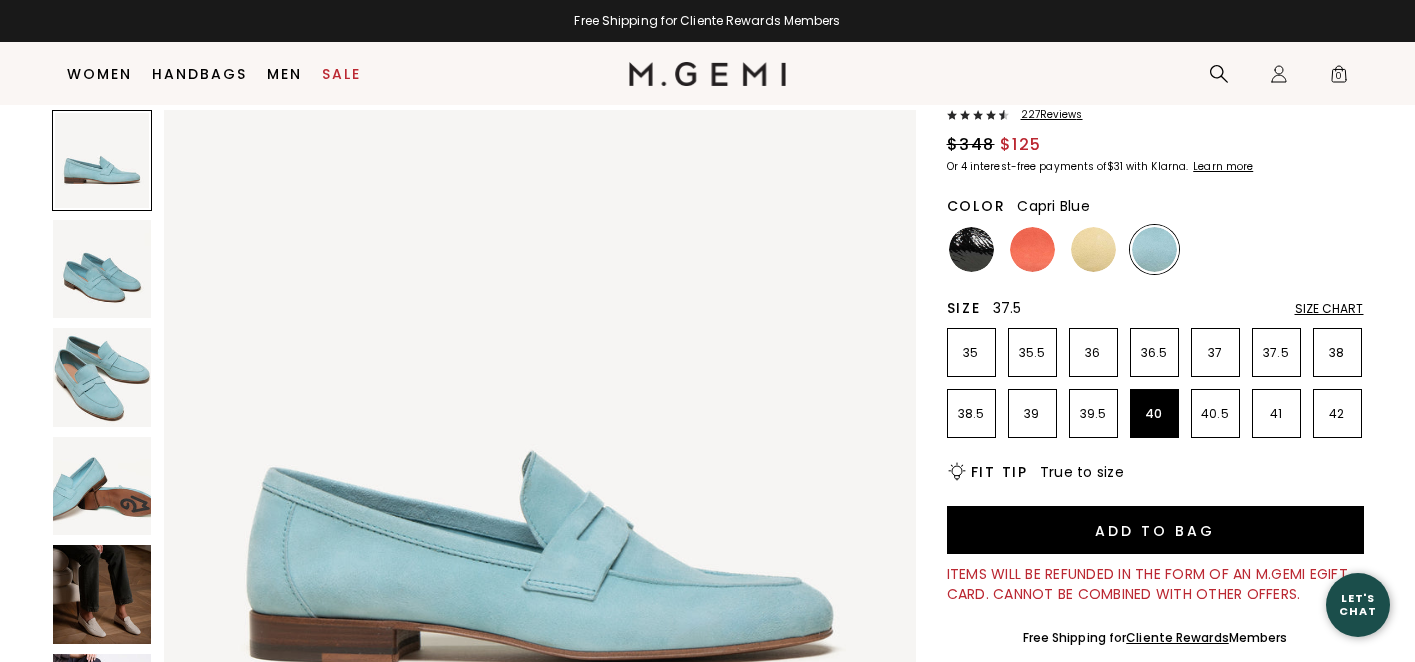 scroll, scrollTop: 143, scrollLeft: 0, axis: vertical 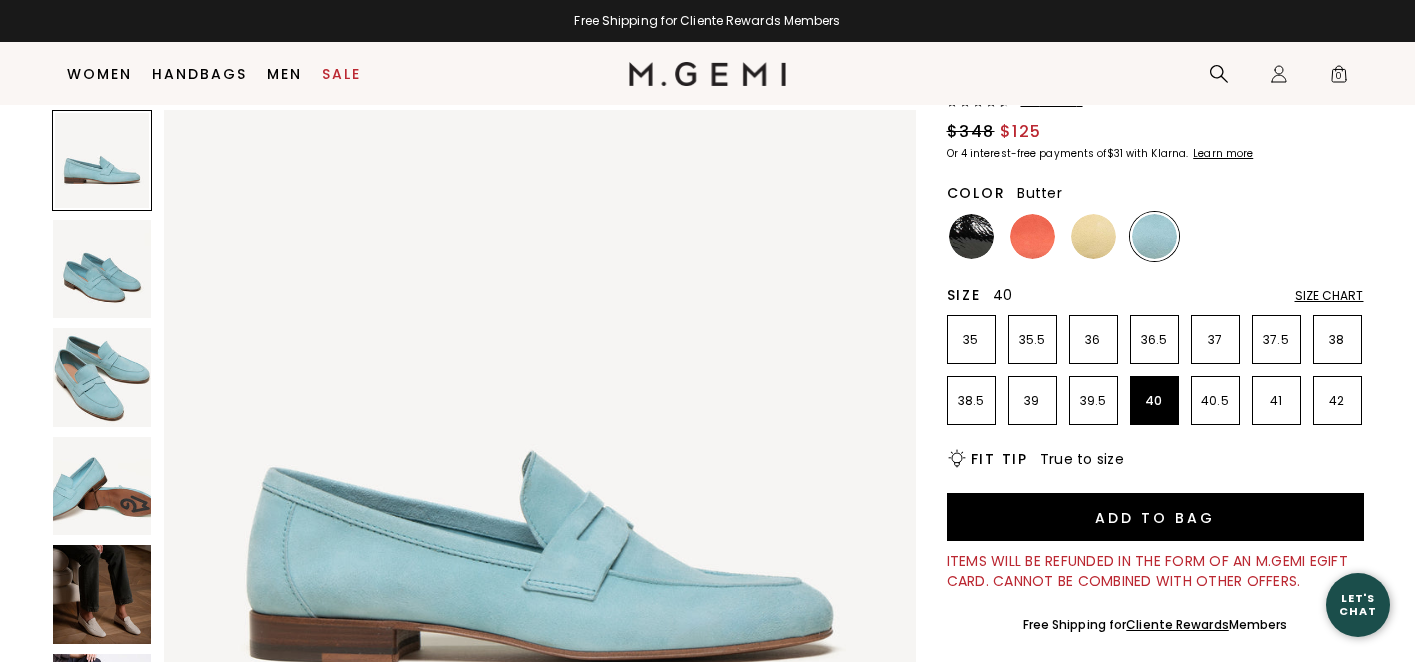 click at bounding box center (1093, 236) 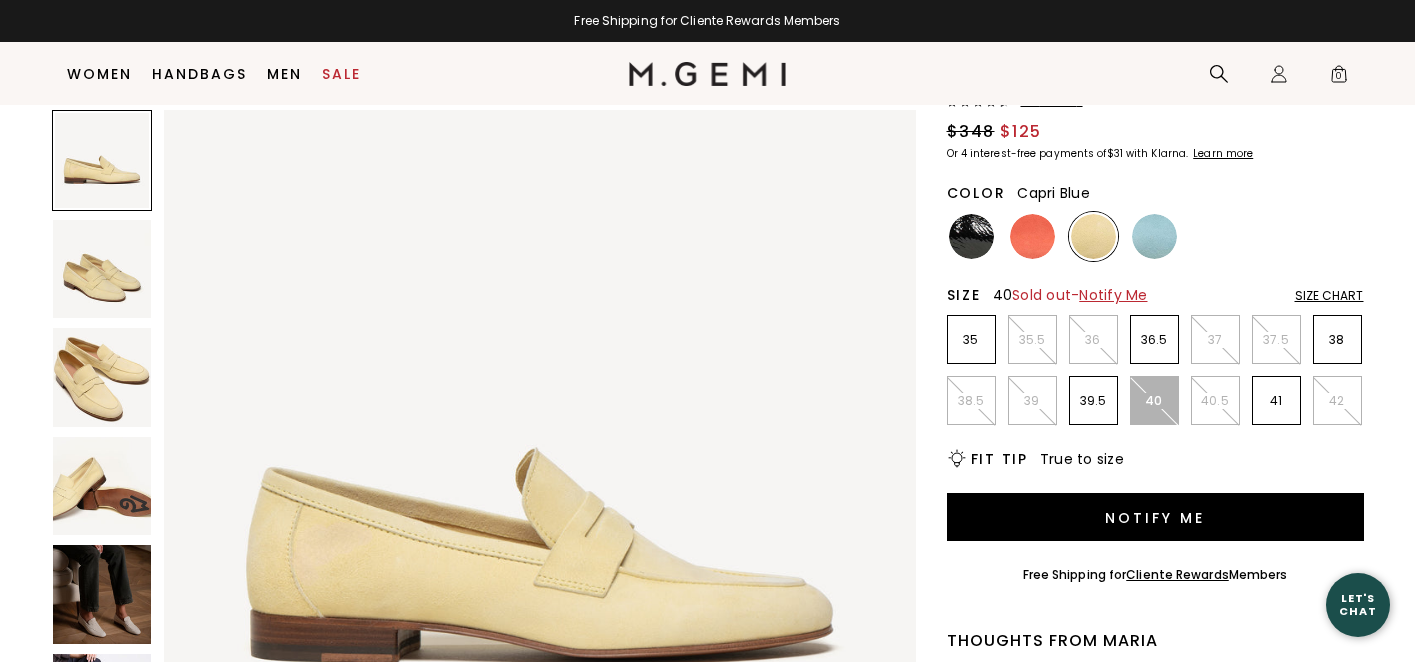 click at bounding box center [1154, 236] 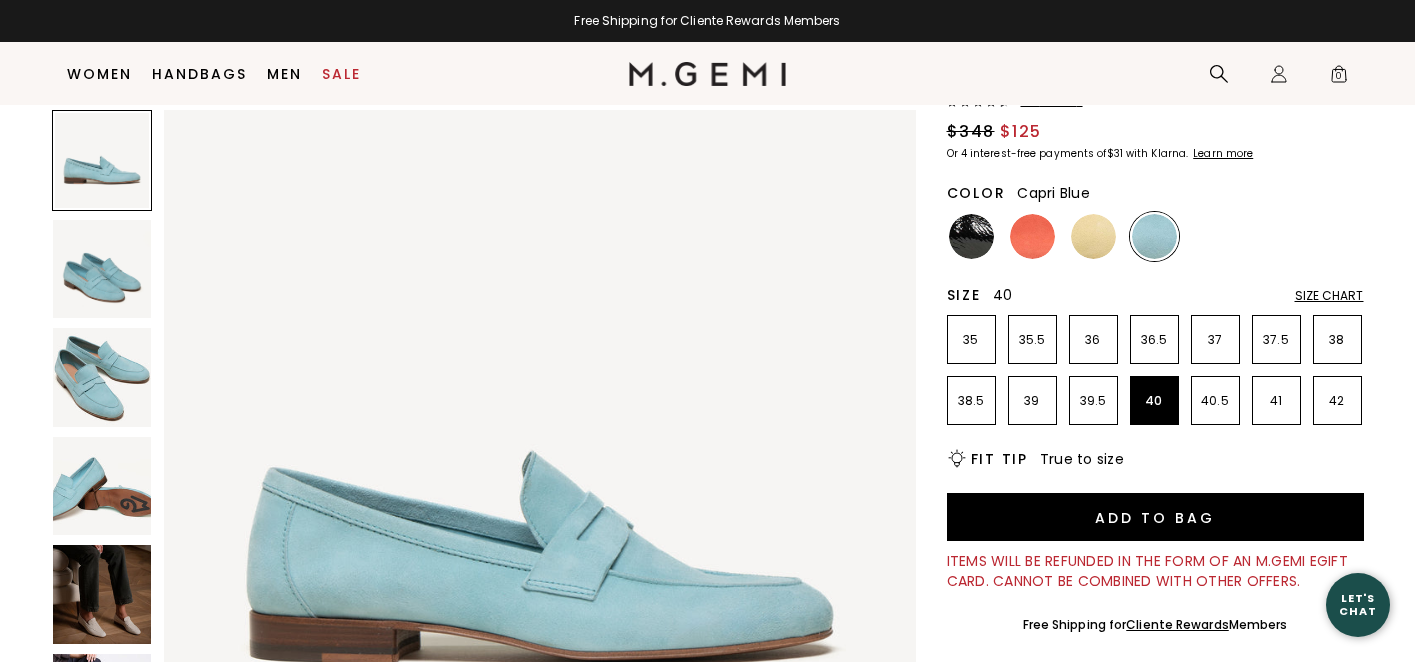 click at bounding box center (102, 594) 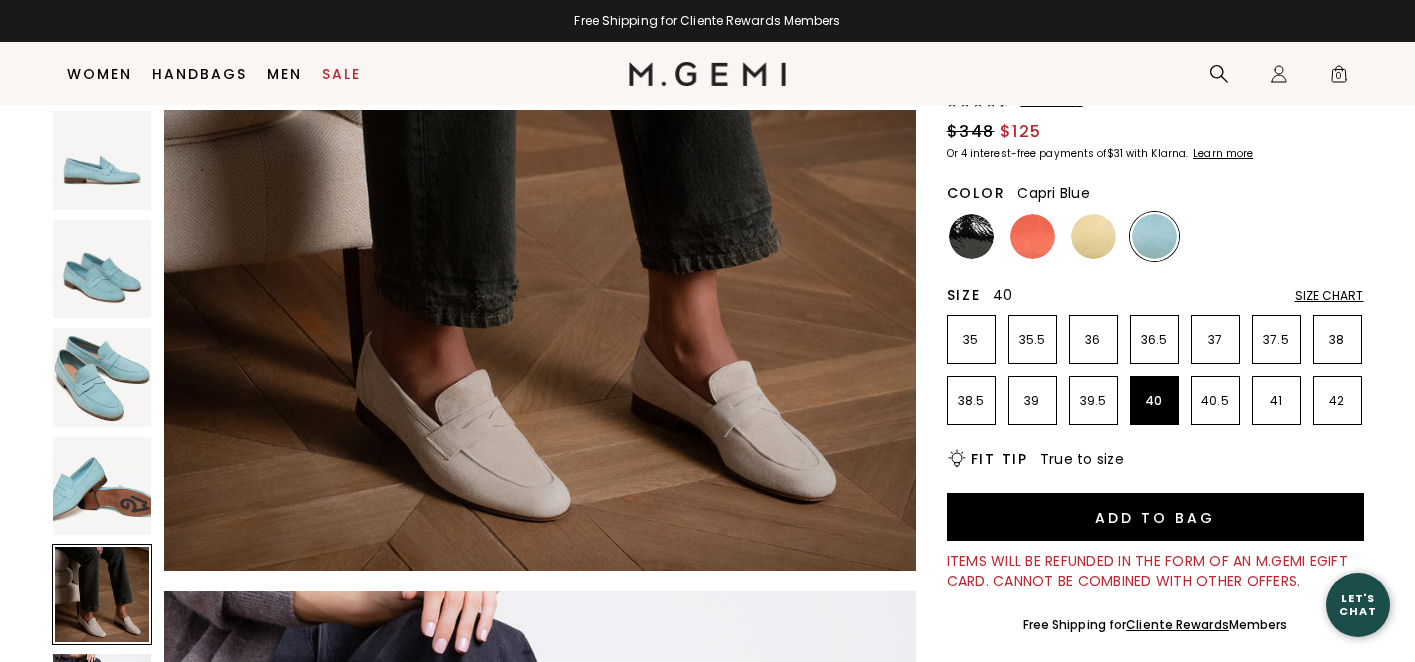 scroll, scrollTop: 3375, scrollLeft: 0, axis: vertical 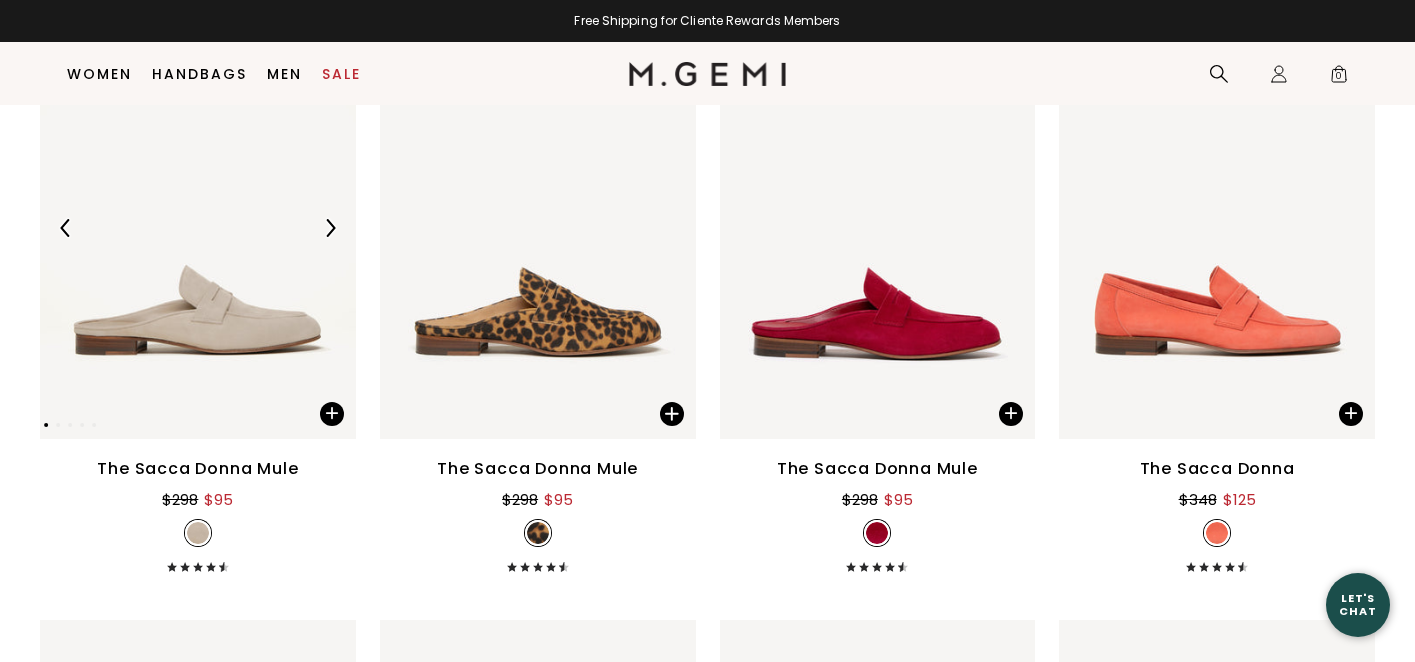 click at bounding box center [198, 227] 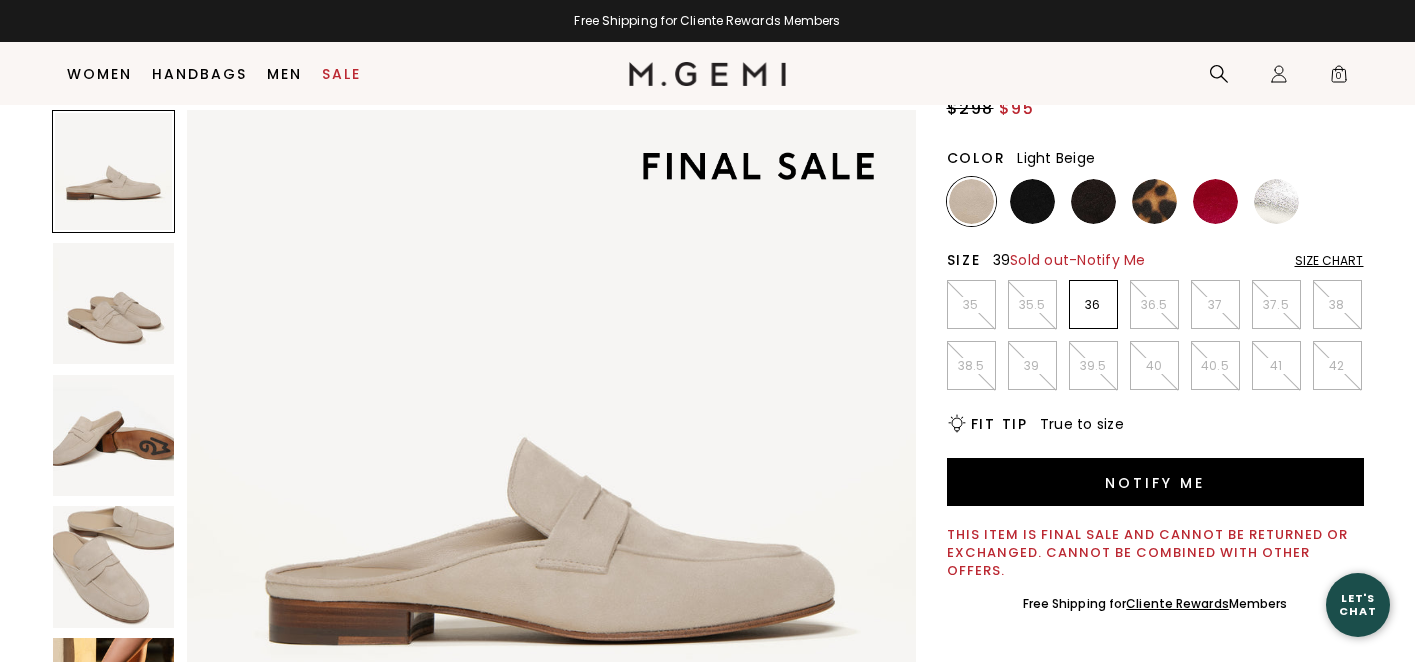 scroll, scrollTop: 228, scrollLeft: 0, axis: vertical 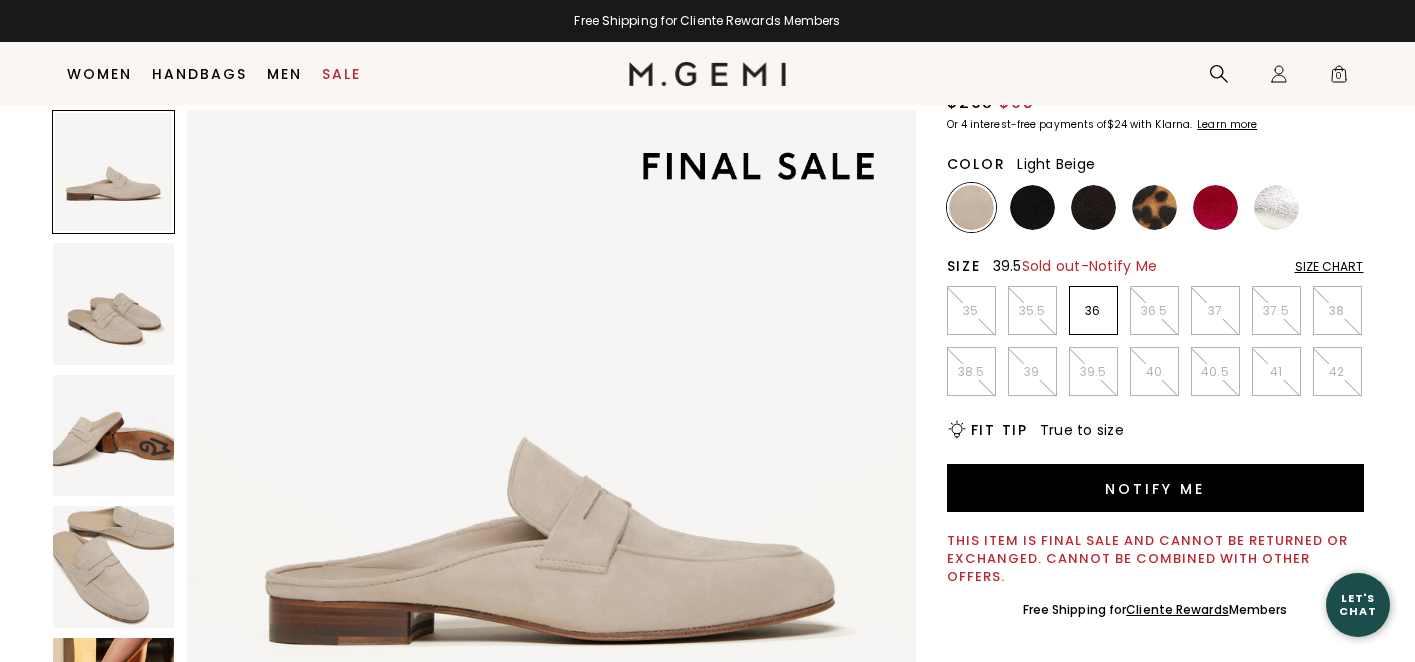 click on "39.5" at bounding box center [1093, 372] 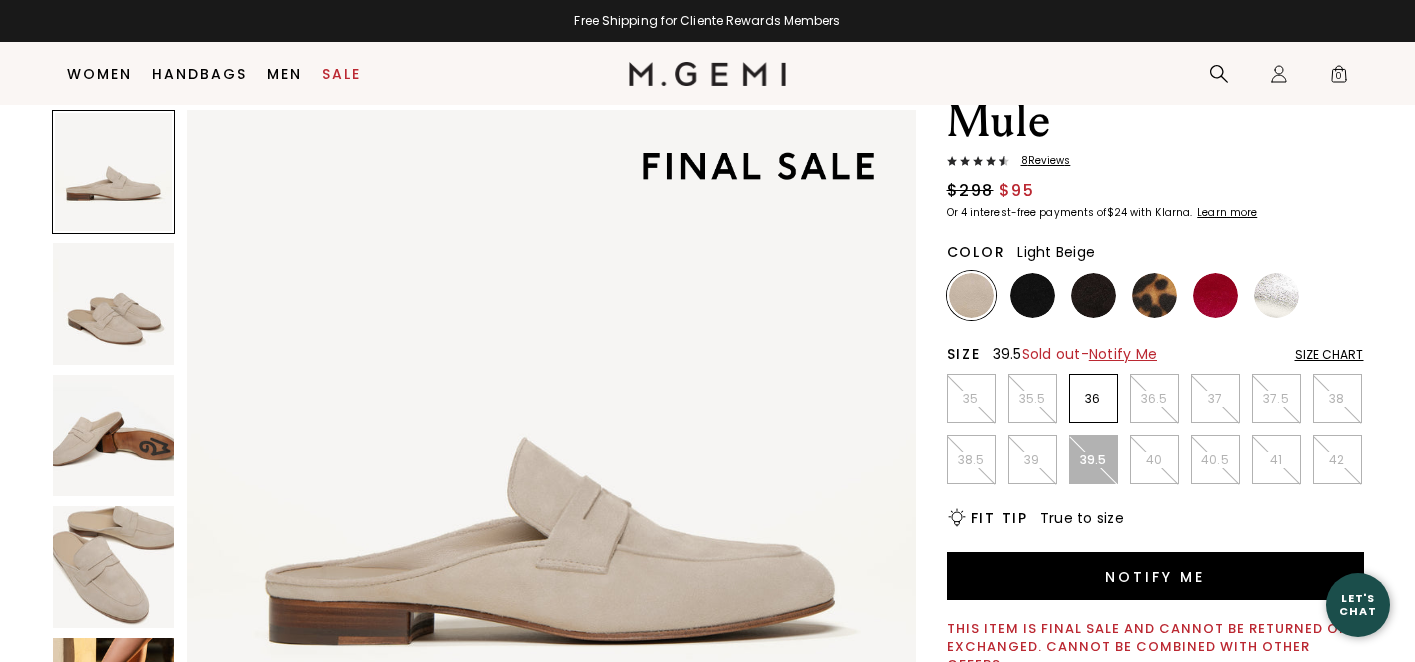 scroll, scrollTop: 138, scrollLeft: 0, axis: vertical 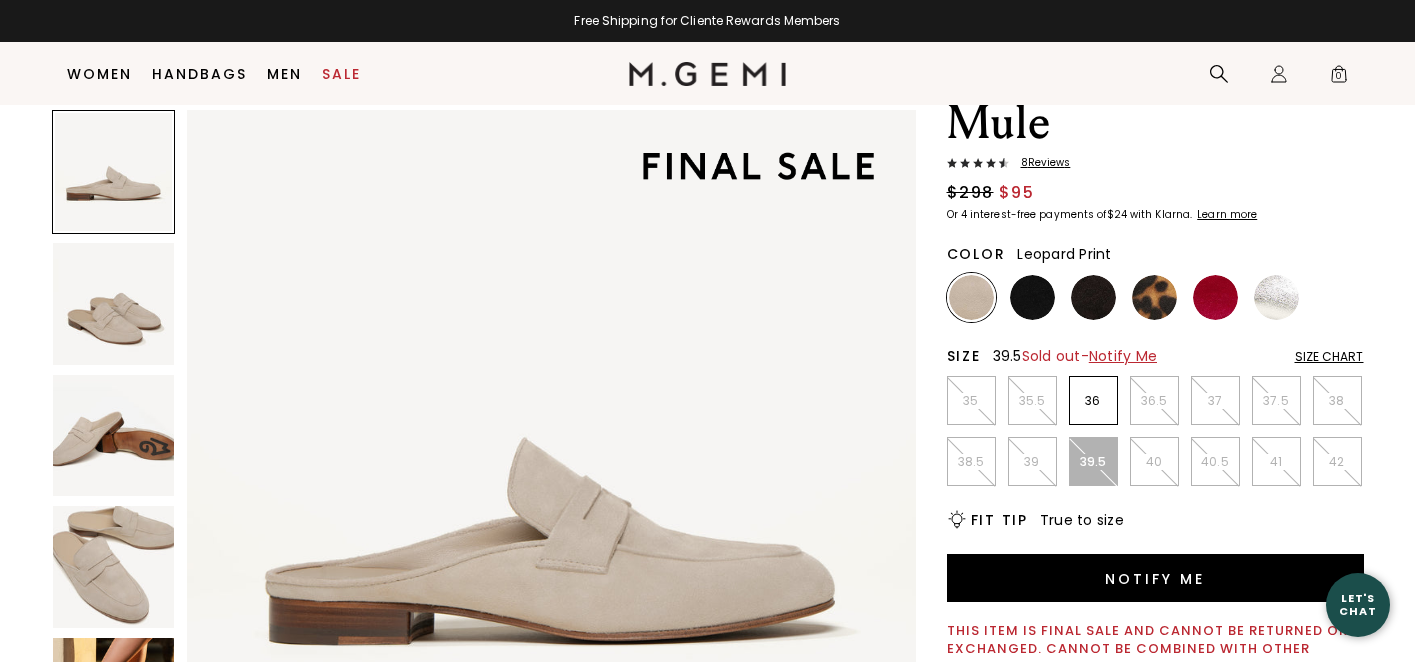 click at bounding box center [1154, 297] 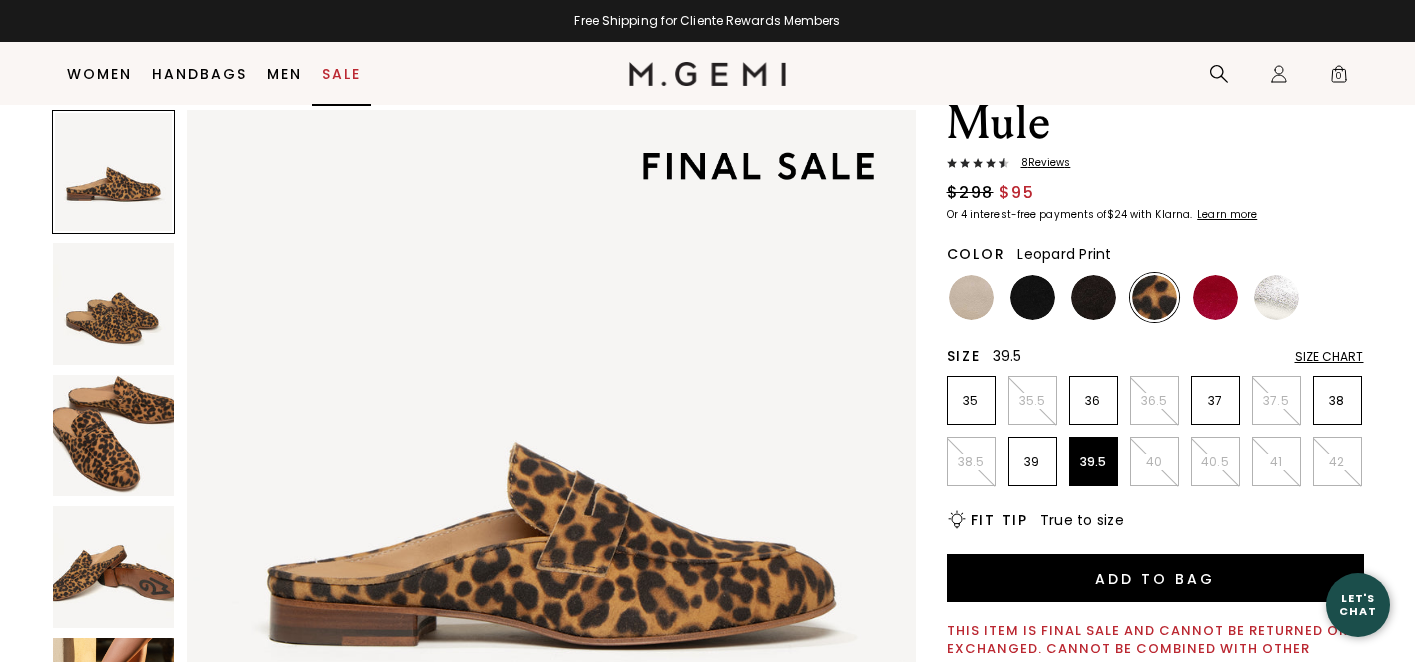 click on "Sale" at bounding box center [341, 74] 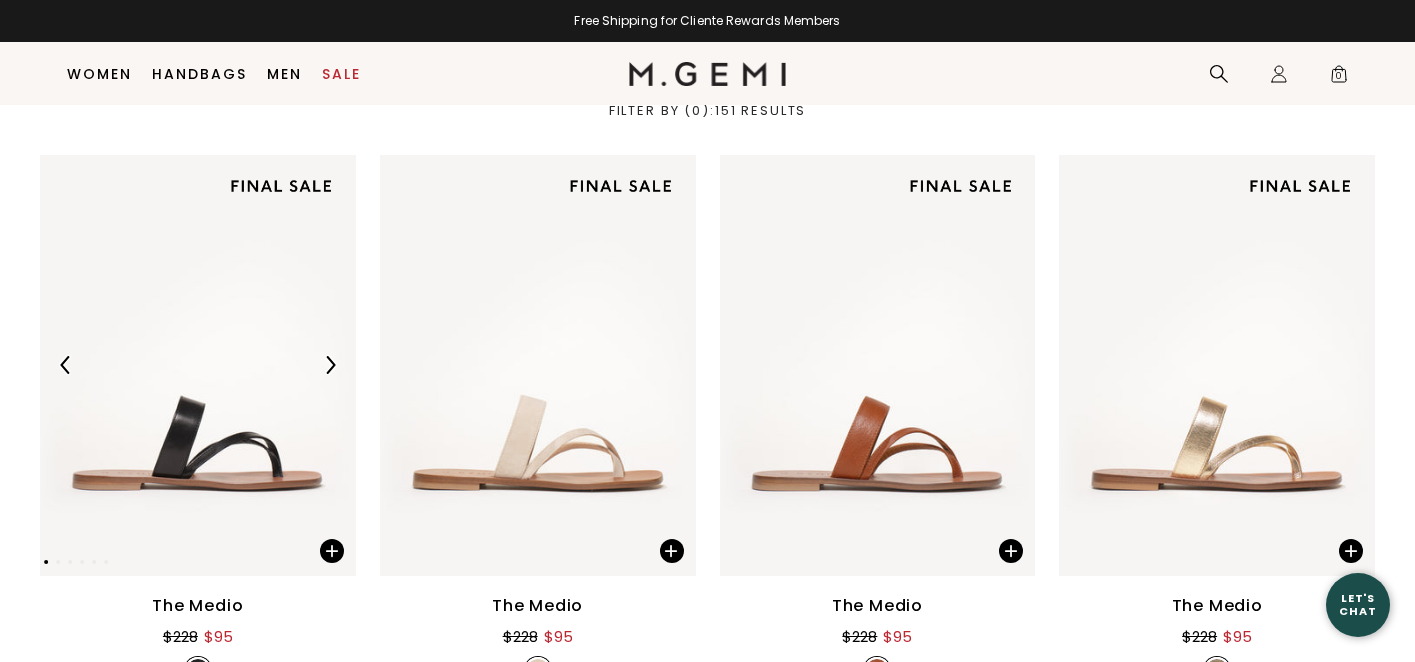 scroll, scrollTop: 715, scrollLeft: 0, axis: vertical 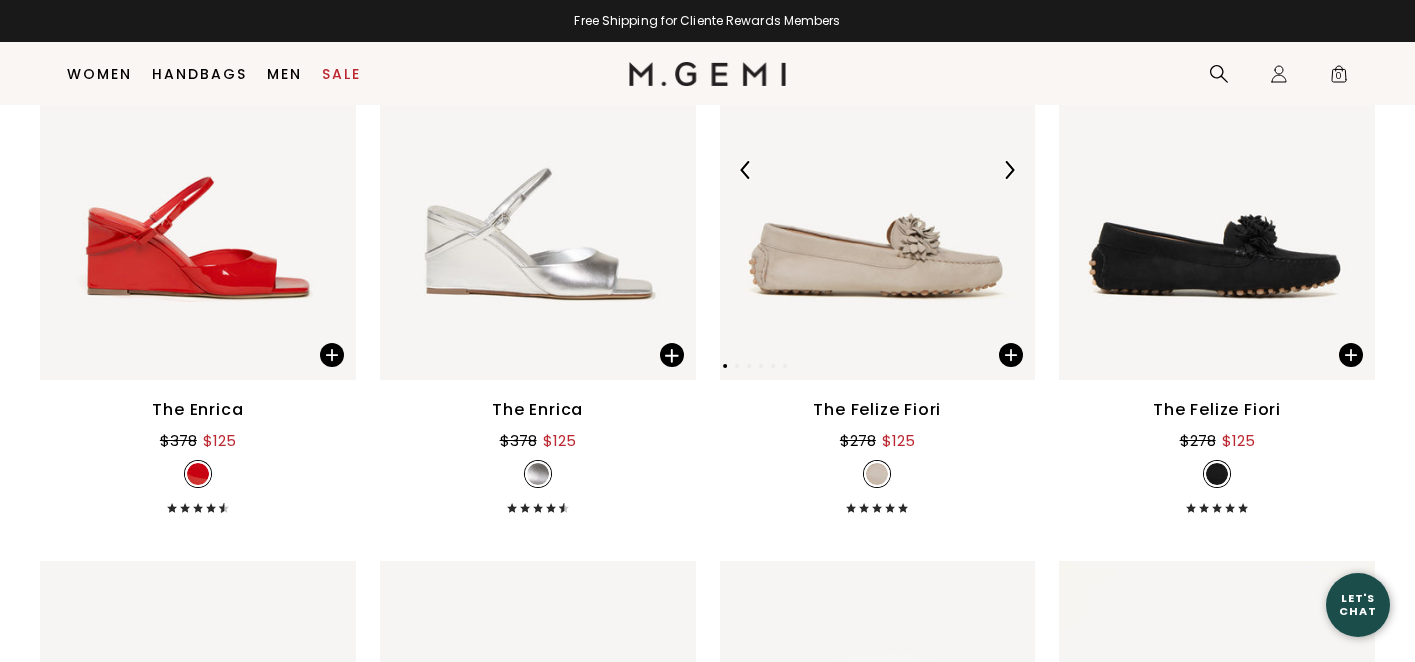 click at bounding box center (878, 169) 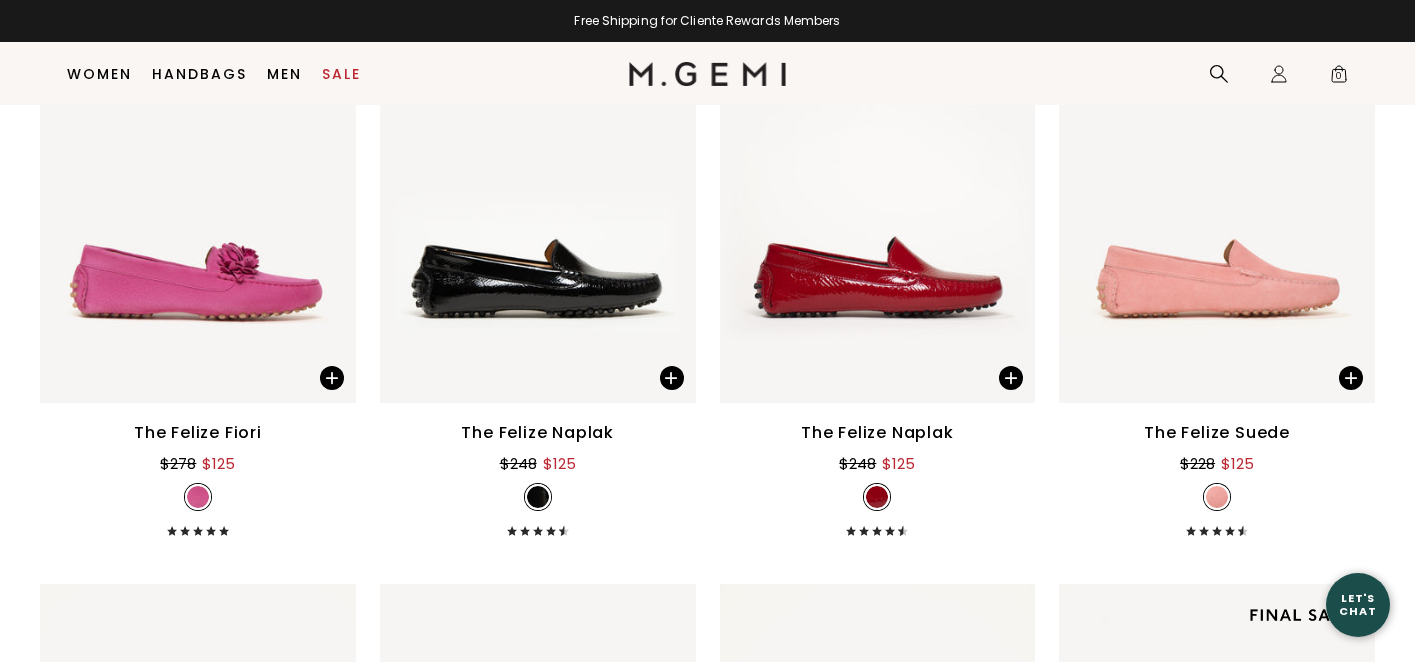scroll, scrollTop: 15288, scrollLeft: 0, axis: vertical 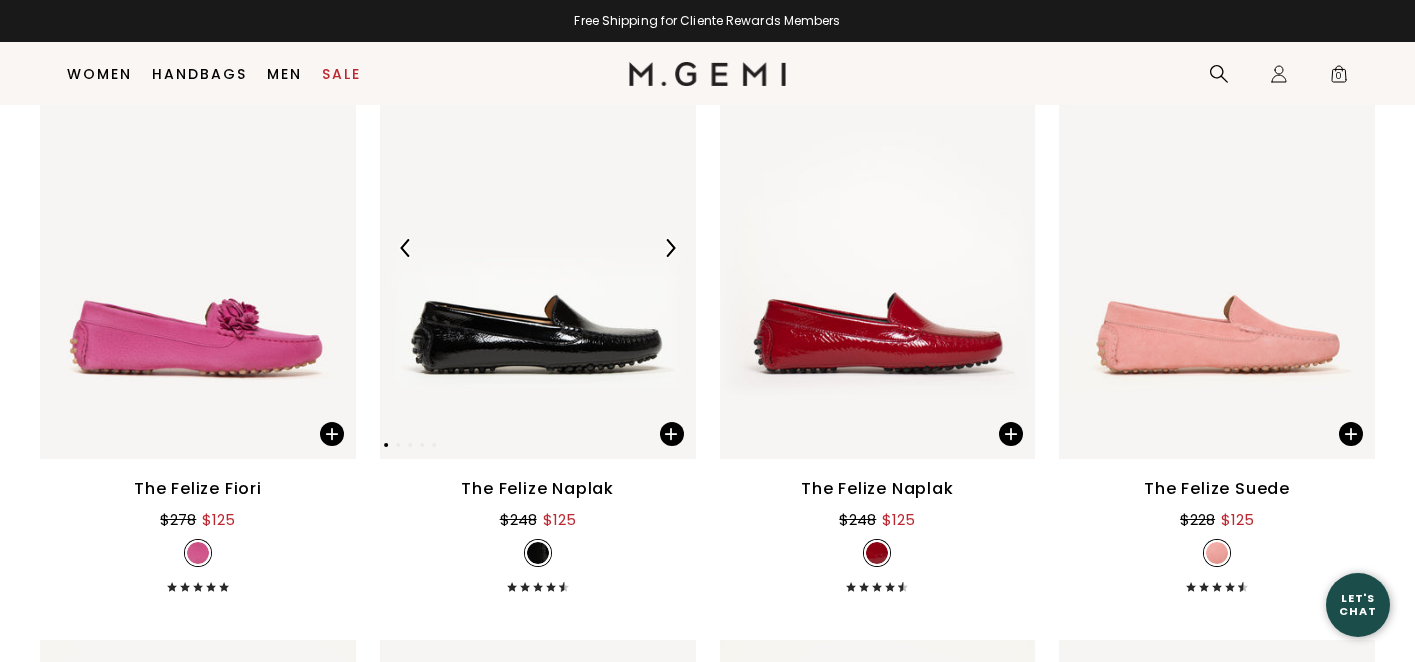 click at bounding box center (538, 247) 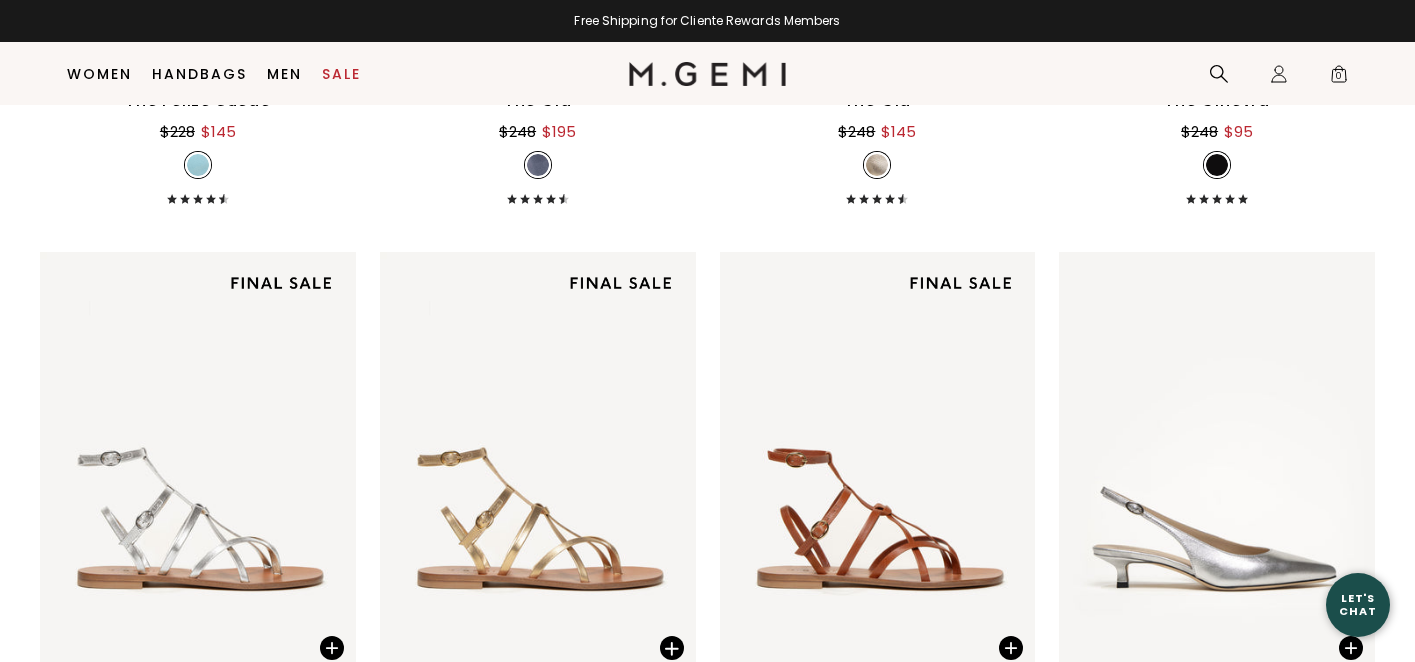scroll, scrollTop: 16283, scrollLeft: 0, axis: vertical 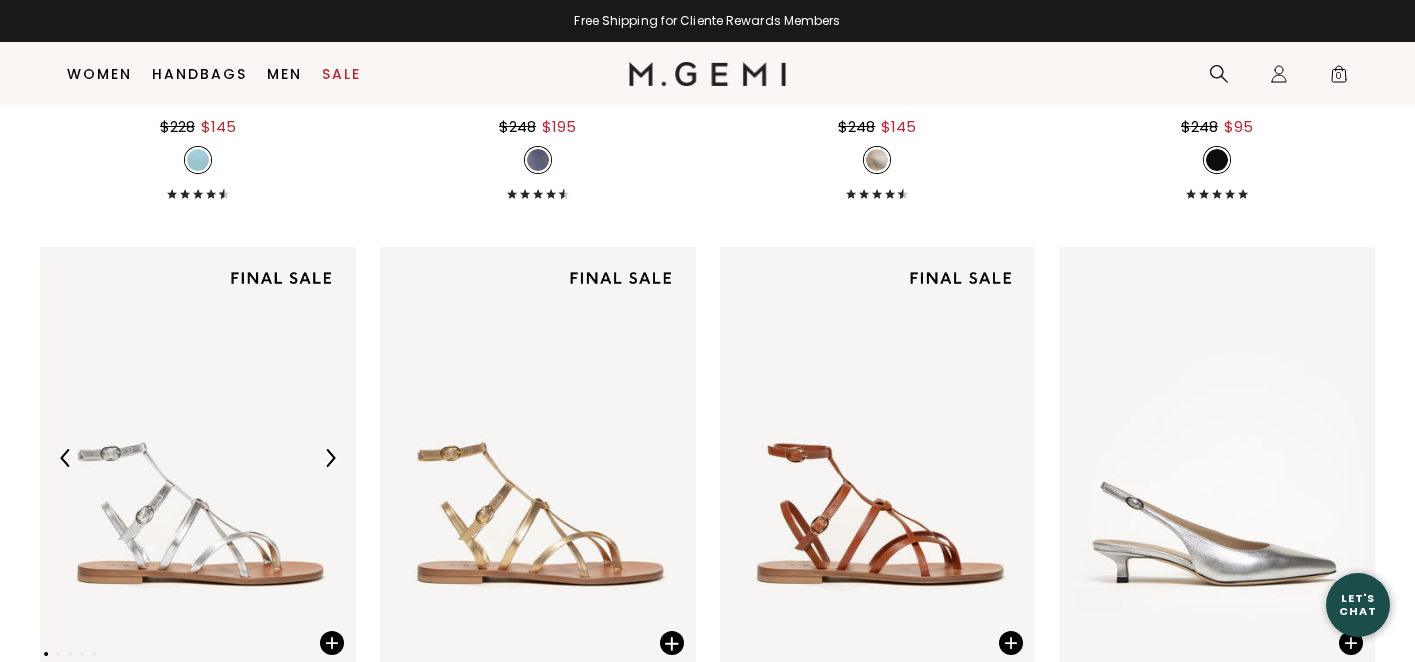 click at bounding box center (198, 457) 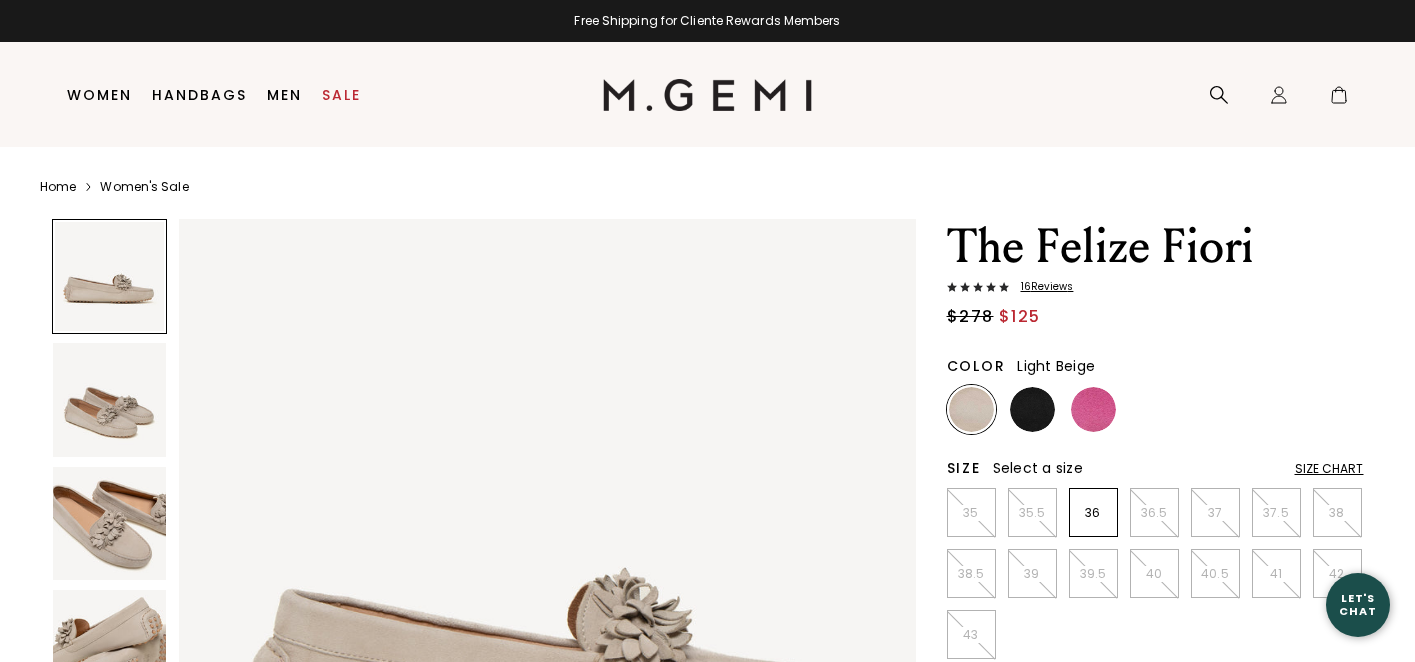 scroll, scrollTop: 0, scrollLeft: 0, axis: both 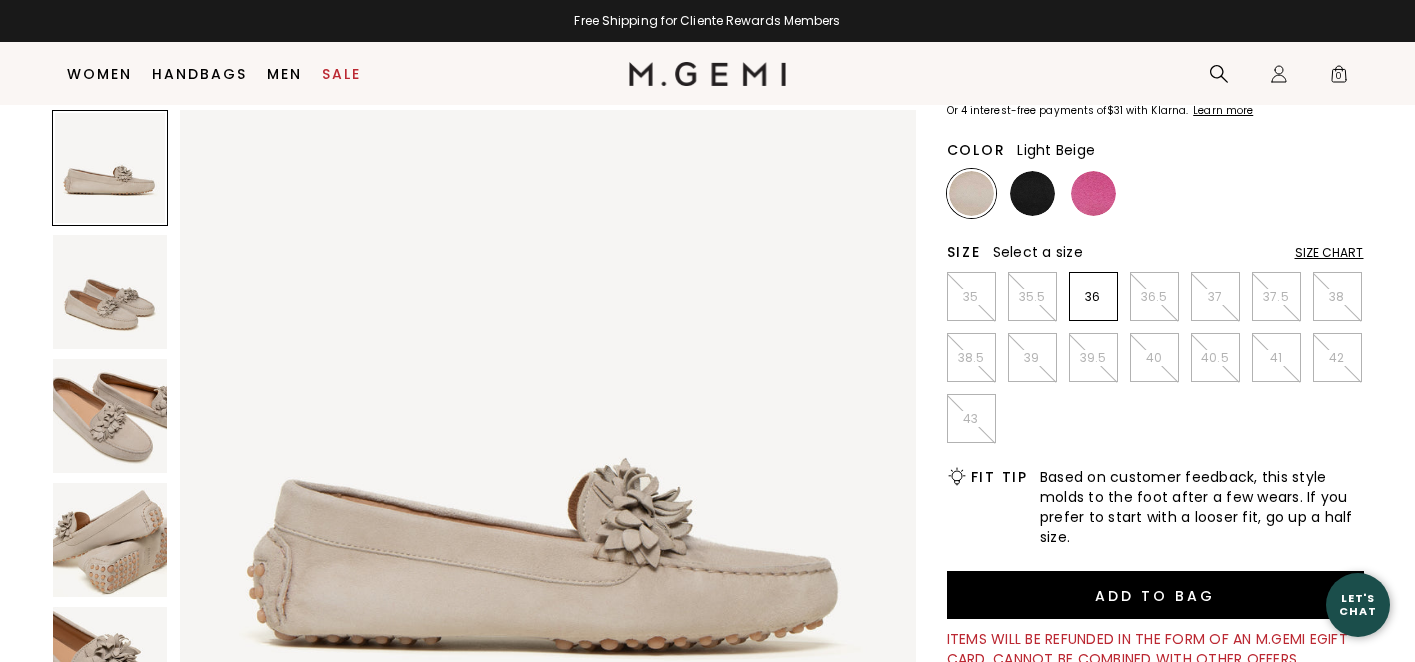 click at bounding box center (110, 416) 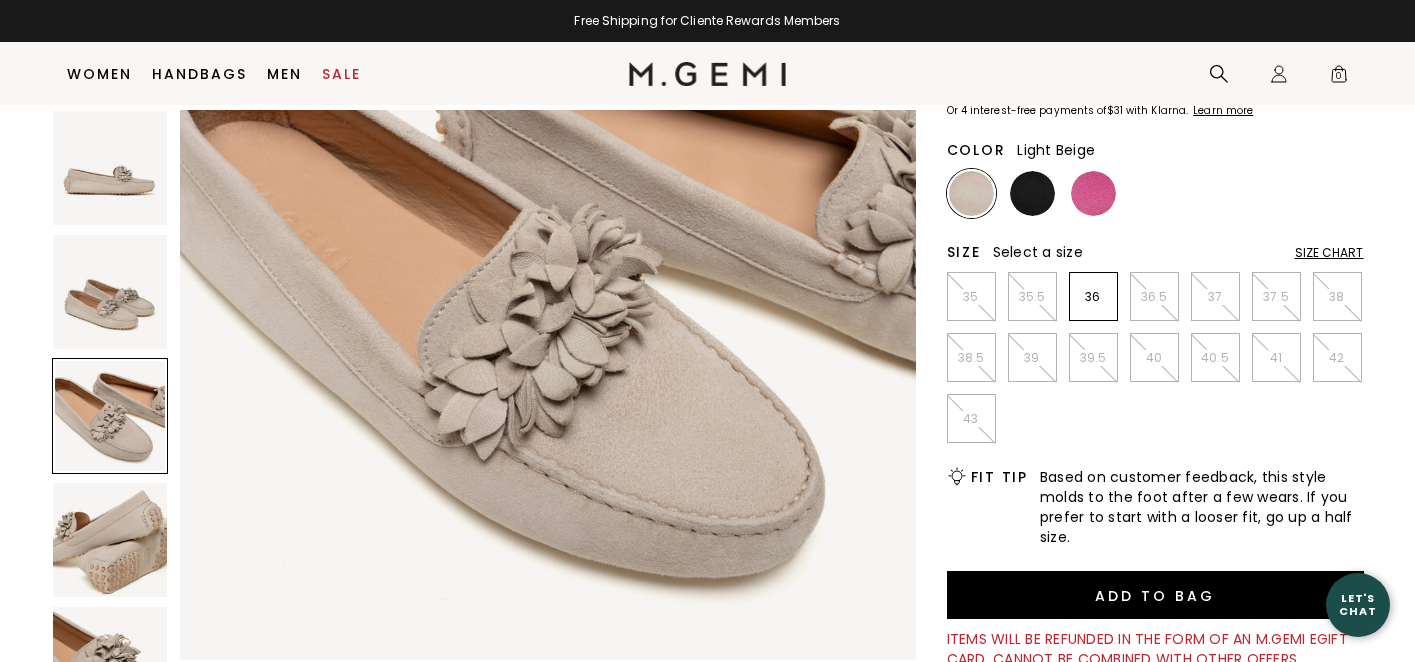 scroll, scrollTop: 1700, scrollLeft: 0, axis: vertical 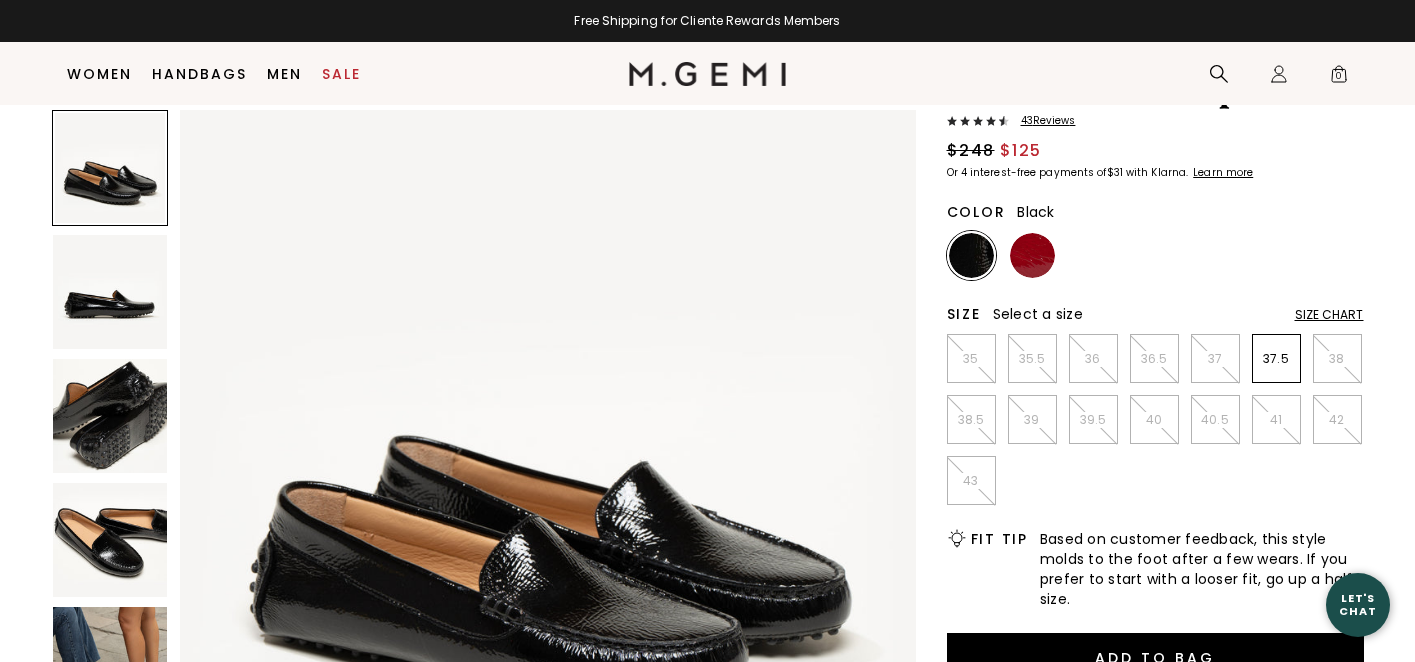 click at bounding box center [110, 540] 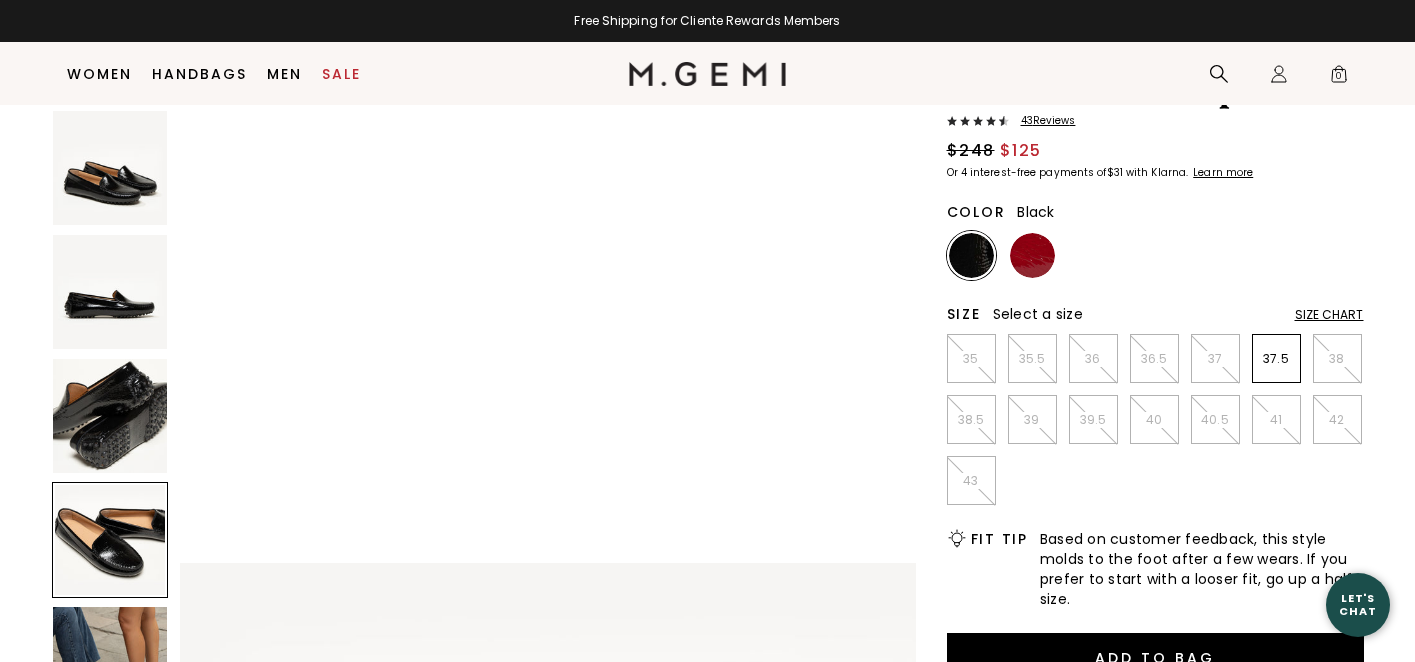 scroll, scrollTop: 2268, scrollLeft: 0, axis: vertical 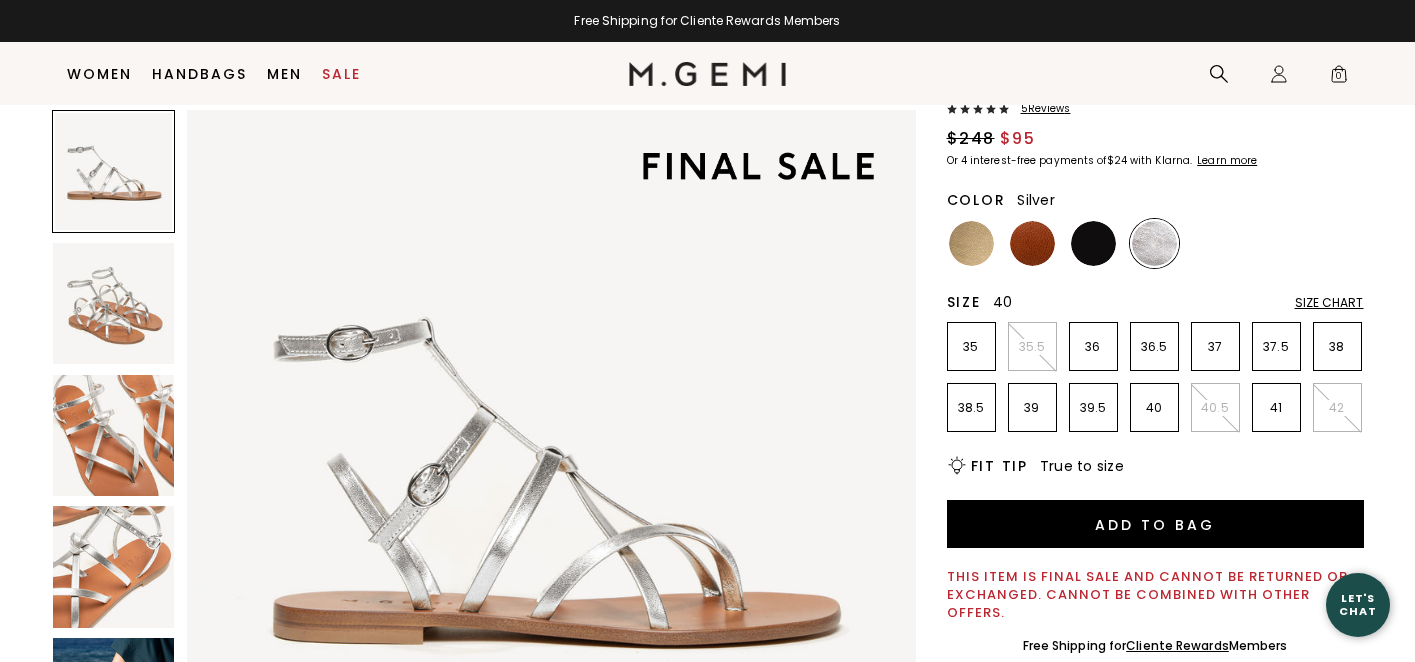 click on "40" at bounding box center [1154, 407] 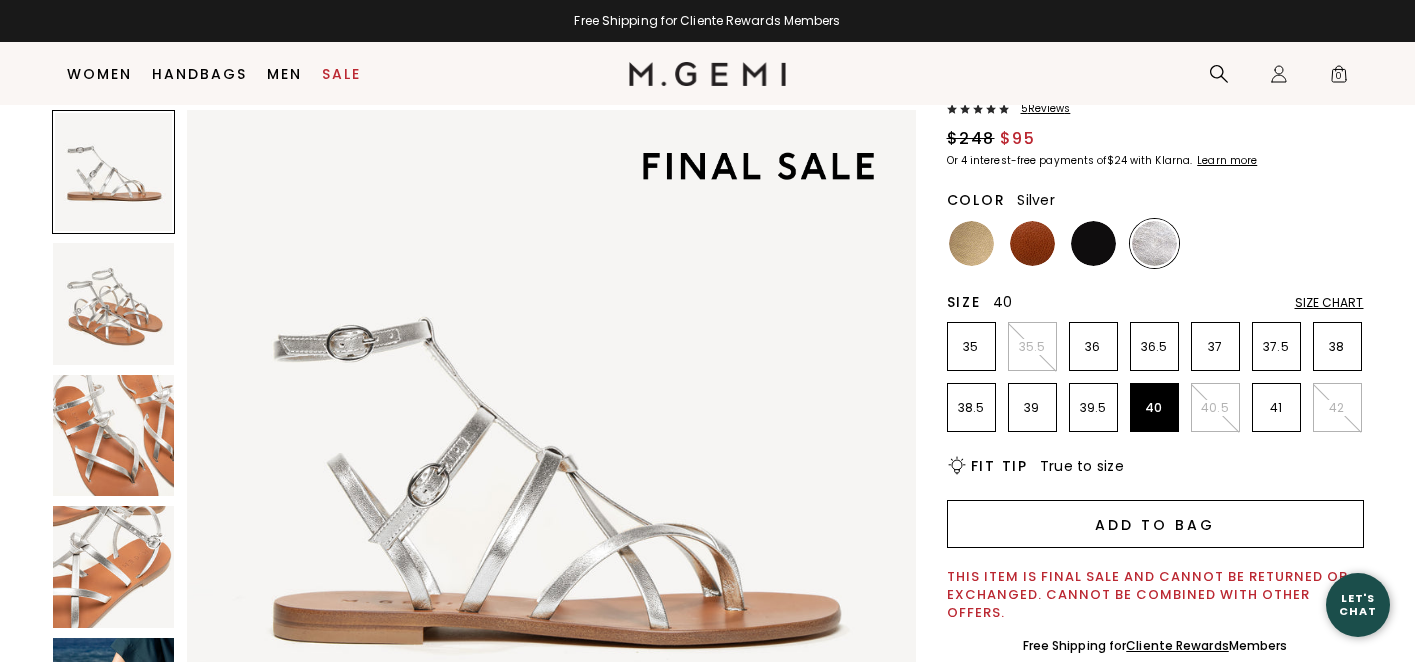 click on "Add to Bag" at bounding box center (1155, 524) 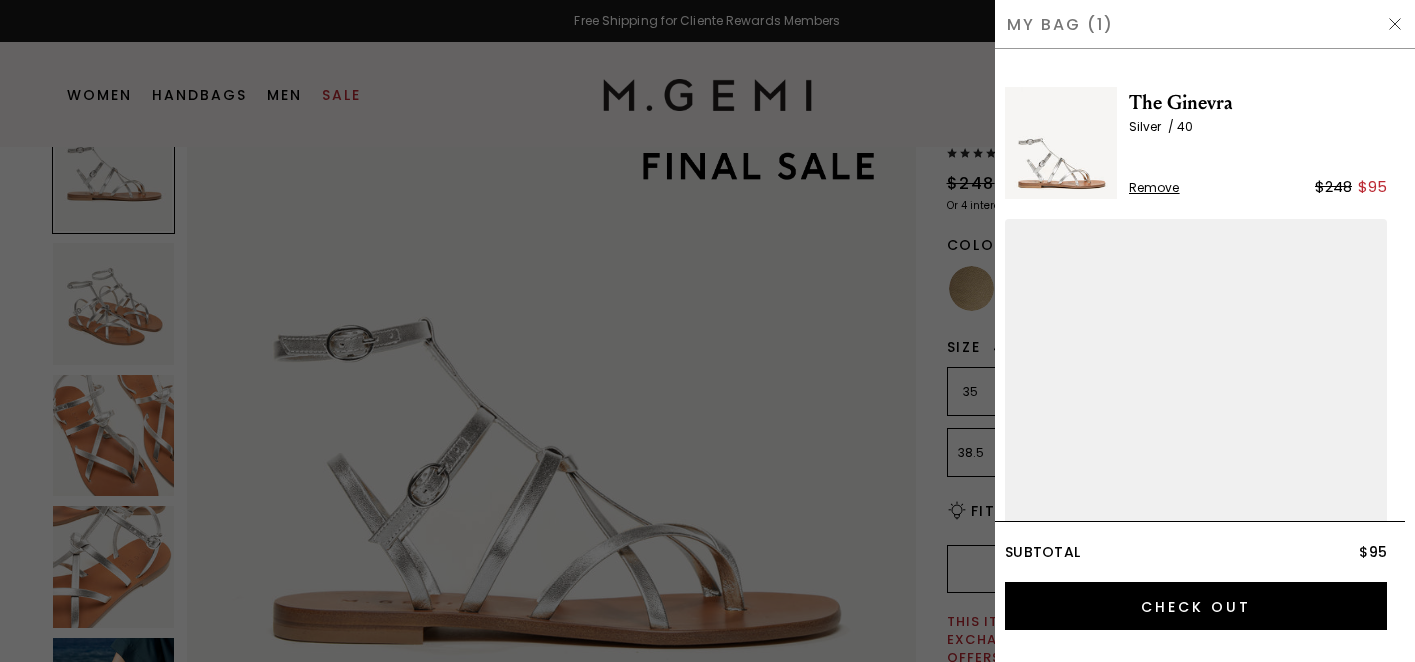 scroll, scrollTop: 0, scrollLeft: 0, axis: both 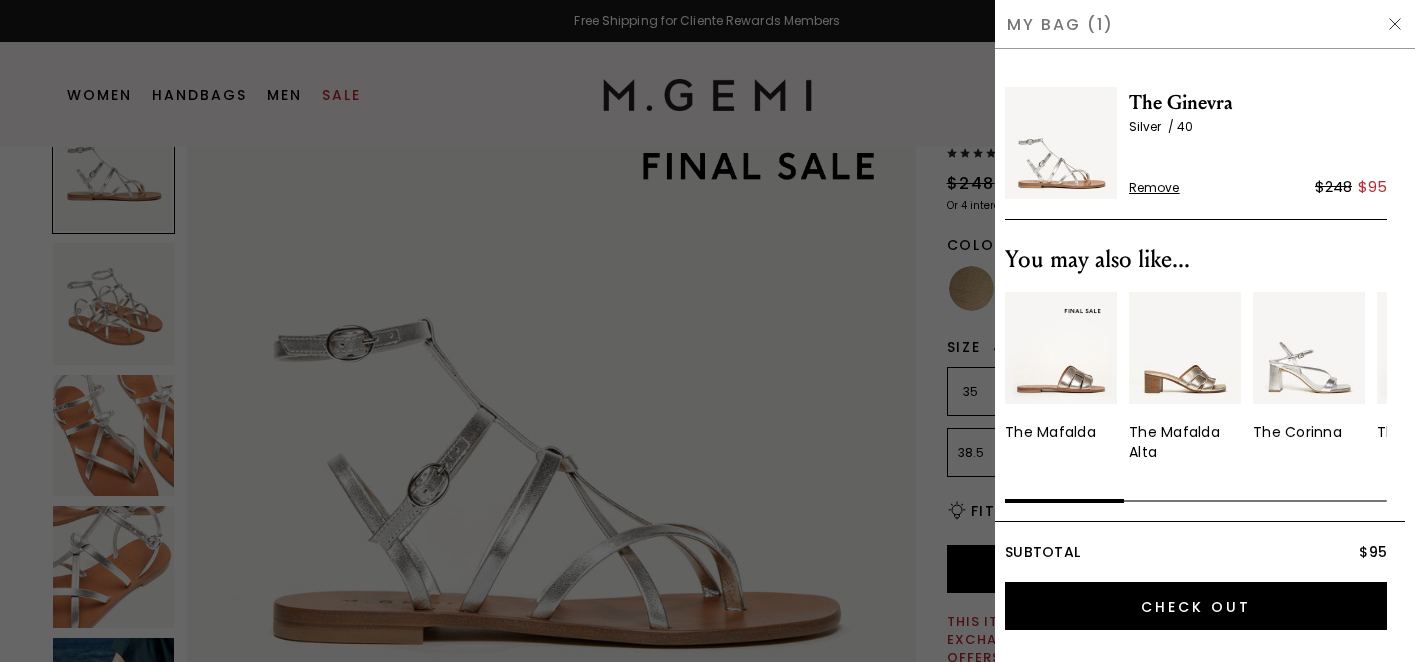 click at bounding box center [1395, 24] 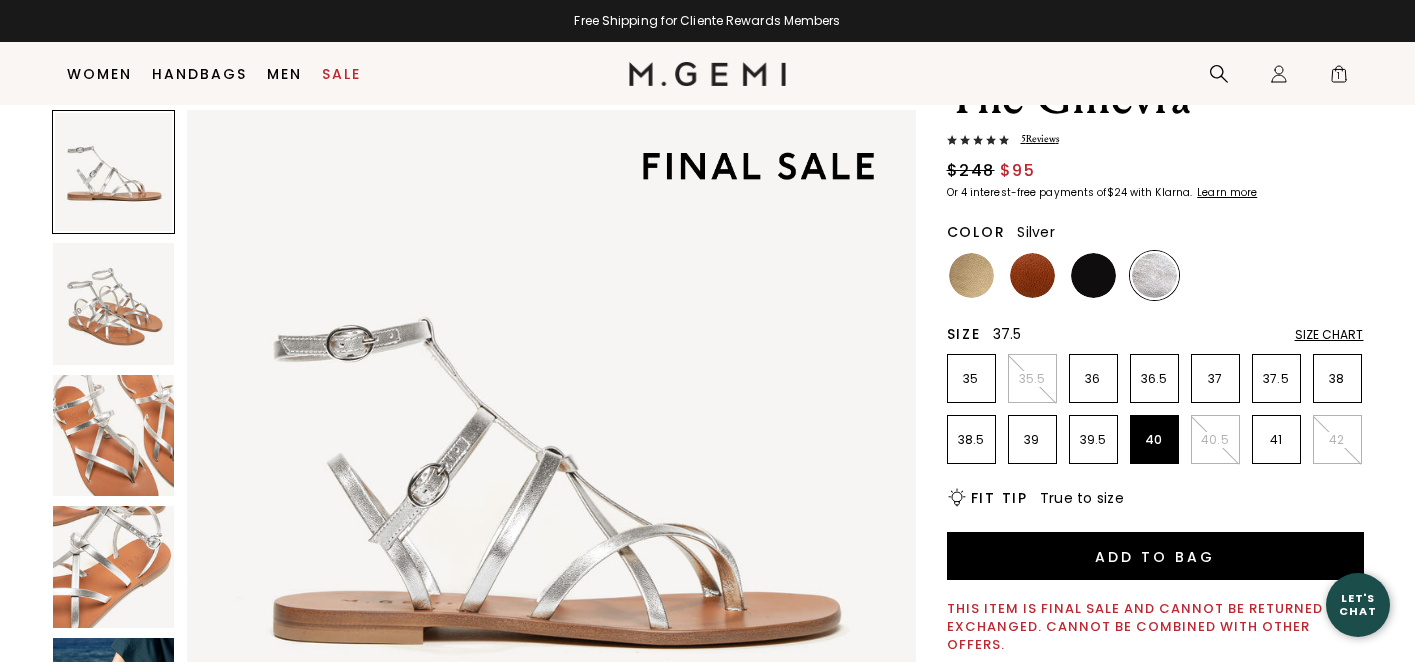 scroll, scrollTop: 94, scrollLeft: 0, axis: vertical 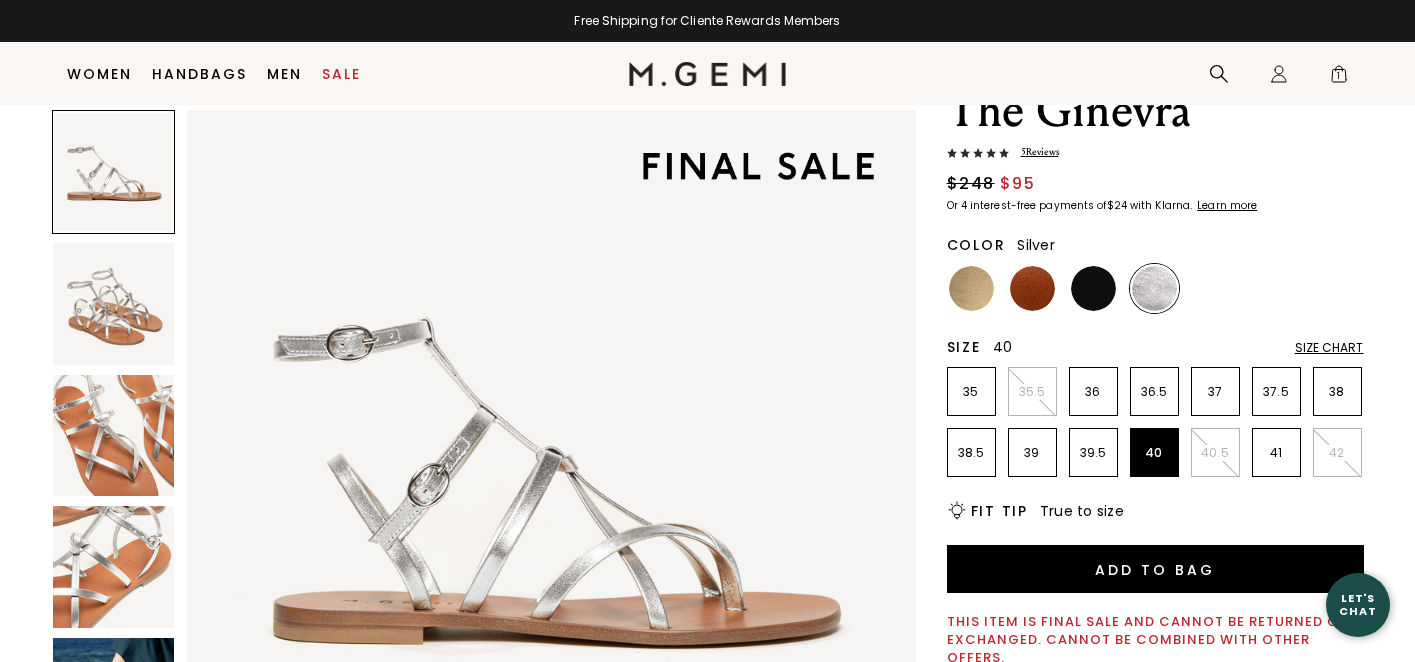 click on "Size Chart" at bounding box center [1329, 348] 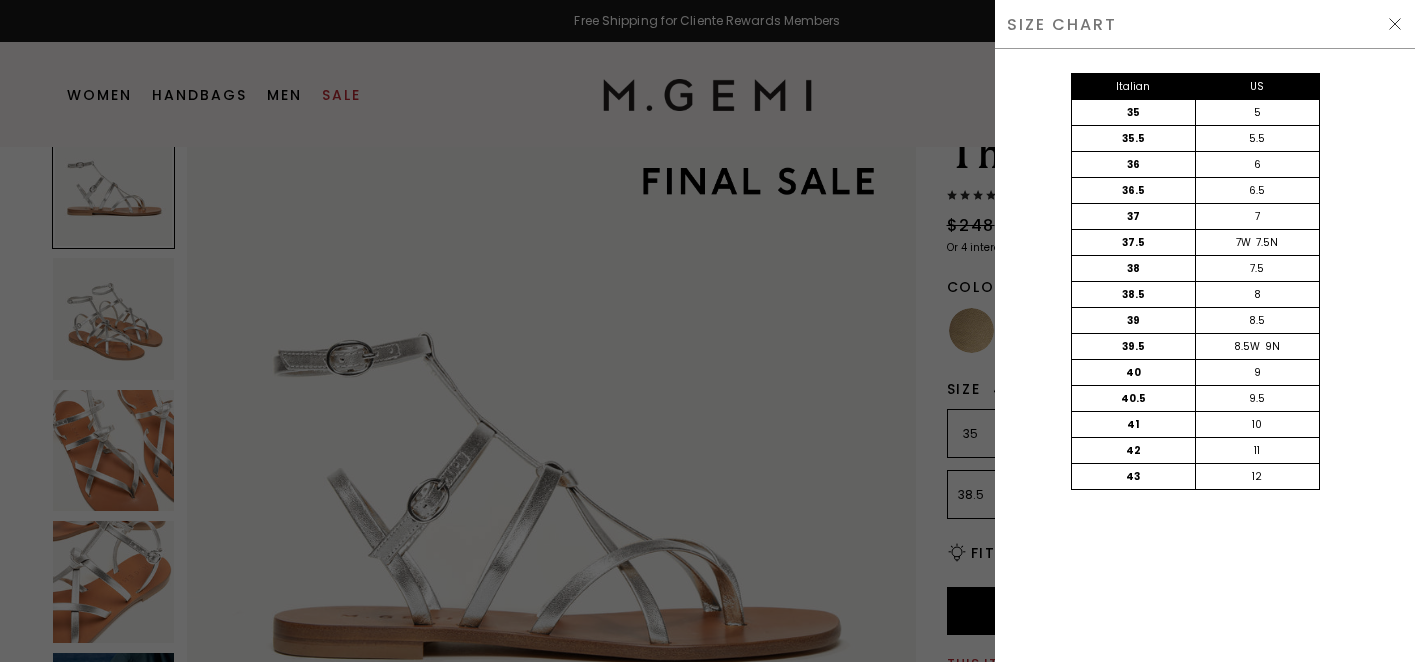 click at bounding box center [1395, 24] 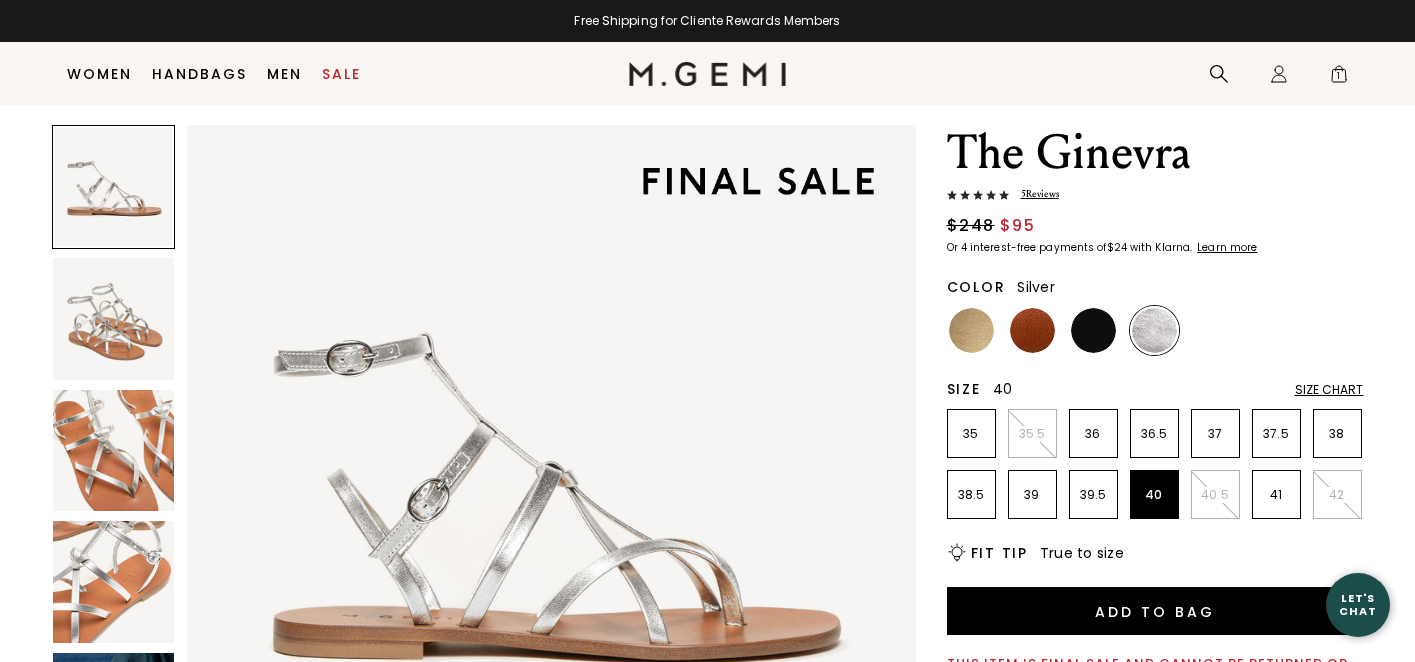 scroll, scrollTop: 52, scrollLeft: 0, axis: vertical 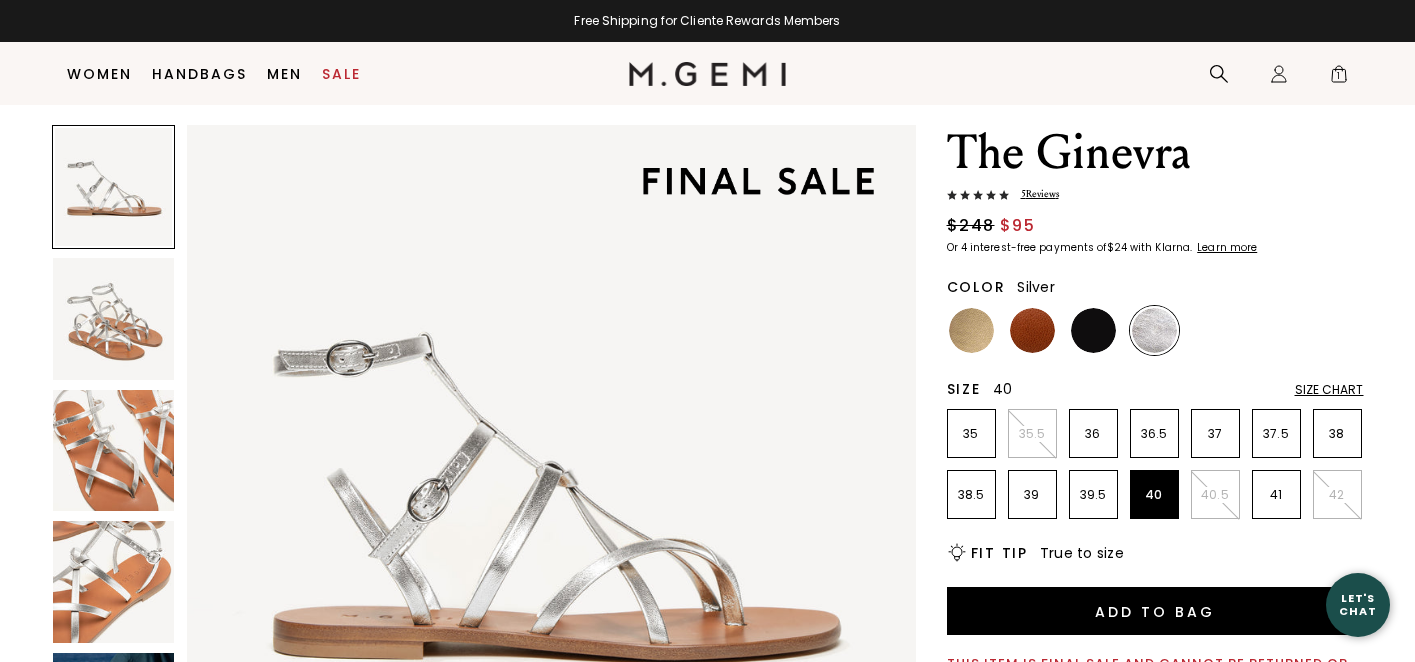click at bounding box center (114, 451) 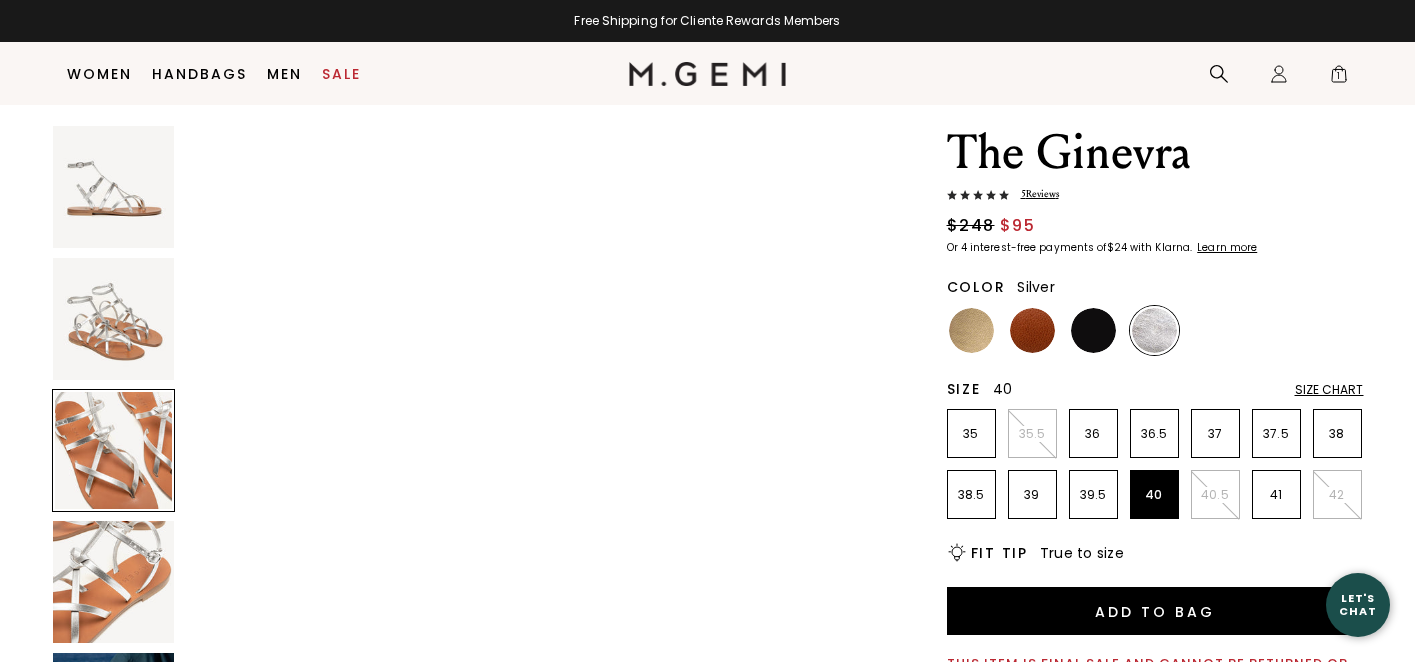 scroll, scrollTop: 1496, scrollLeft: 0, axis: vertical 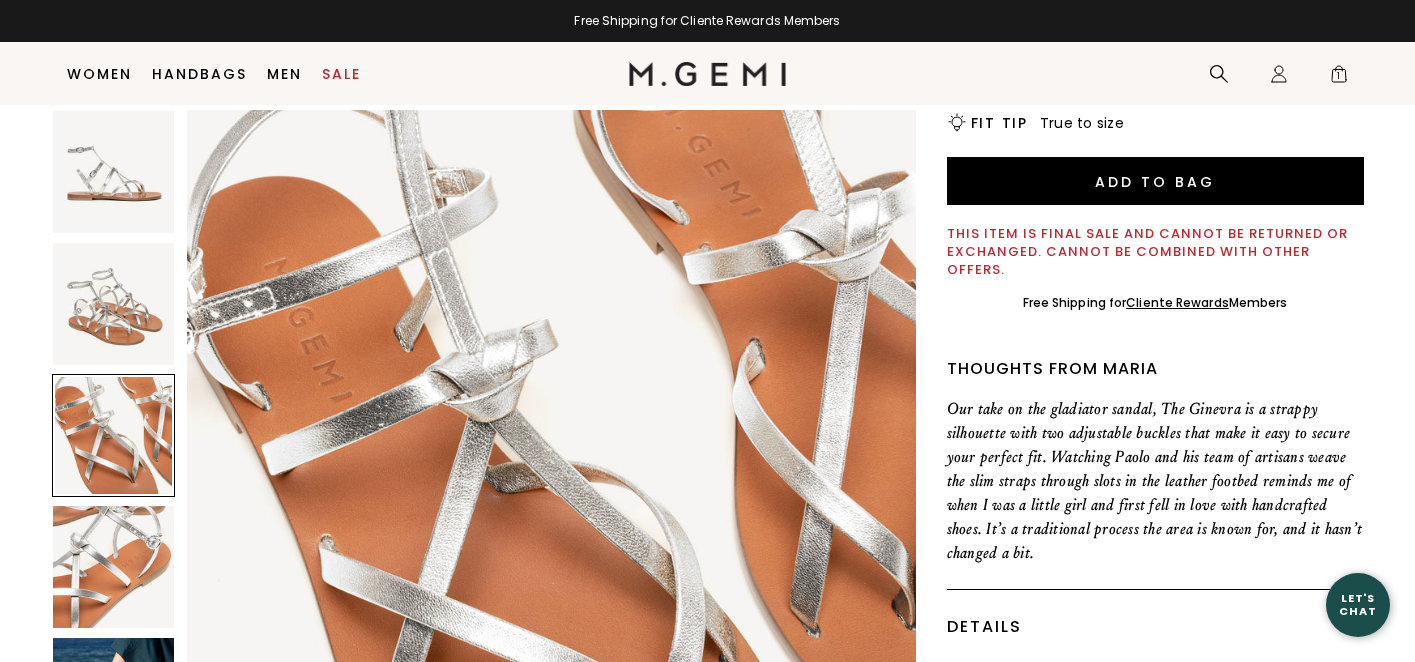 click at bounding box center (114, 436) 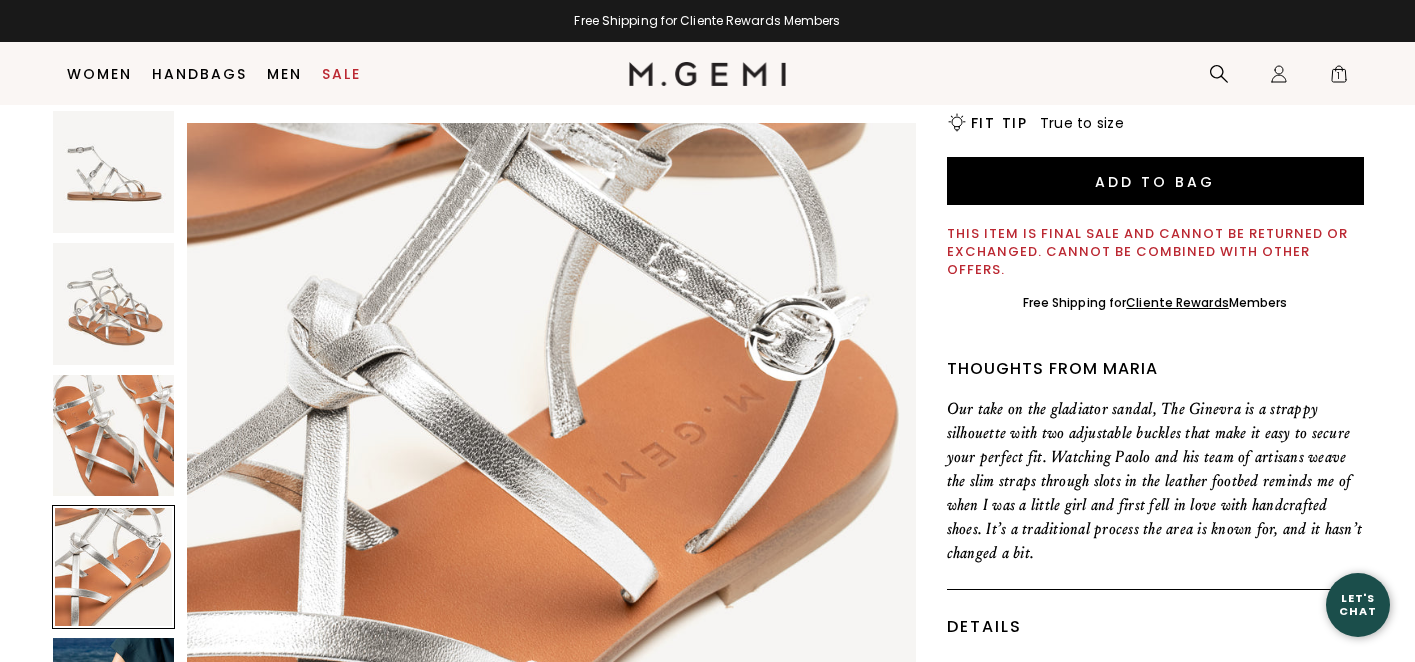 scroll, scrollTop: 2245, scrollLeft: 0, axis: vertical 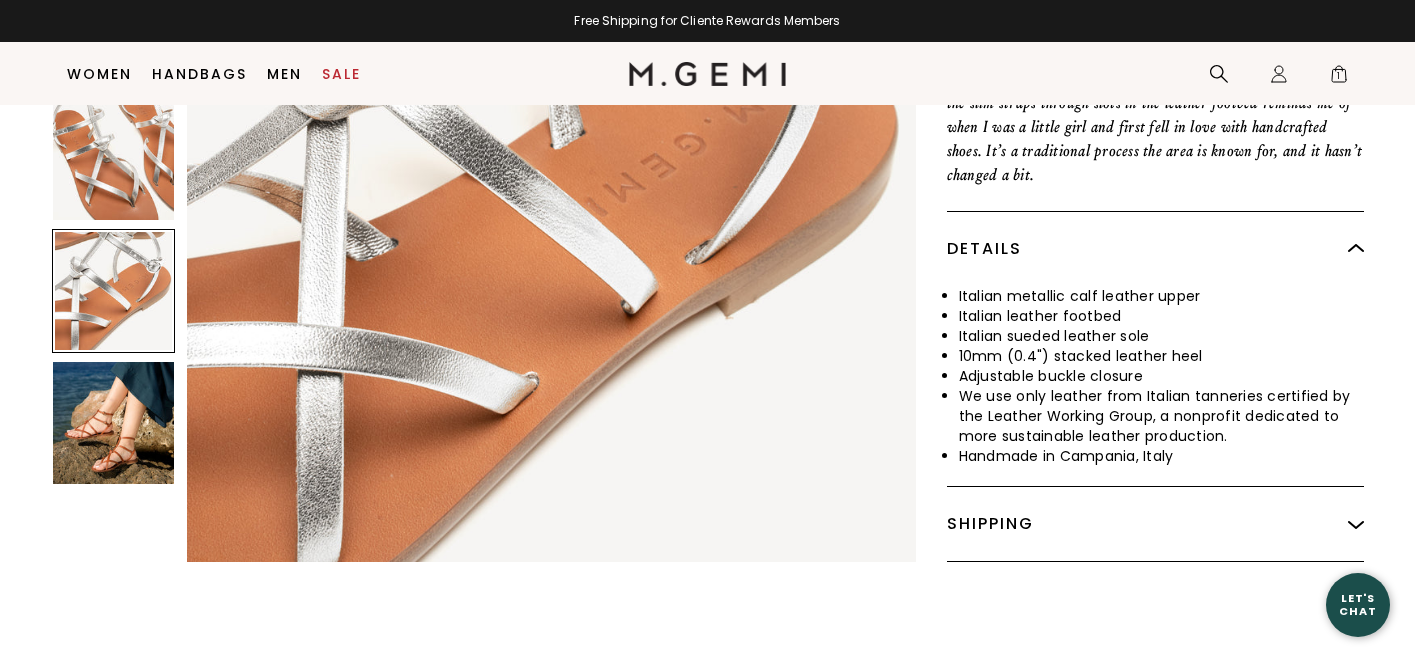 click at bounding box center [114, 423] 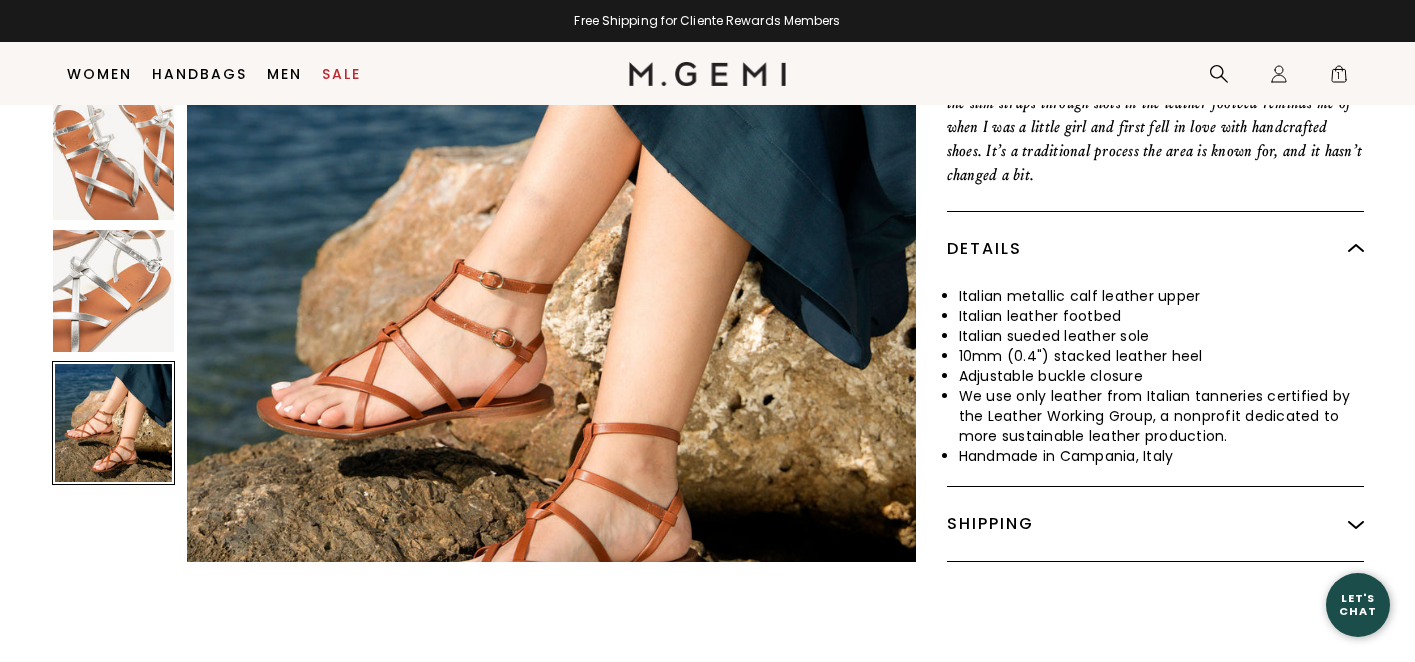 scroll, scrollTop: 2993, scrollLeft: 0, axis: vertical 